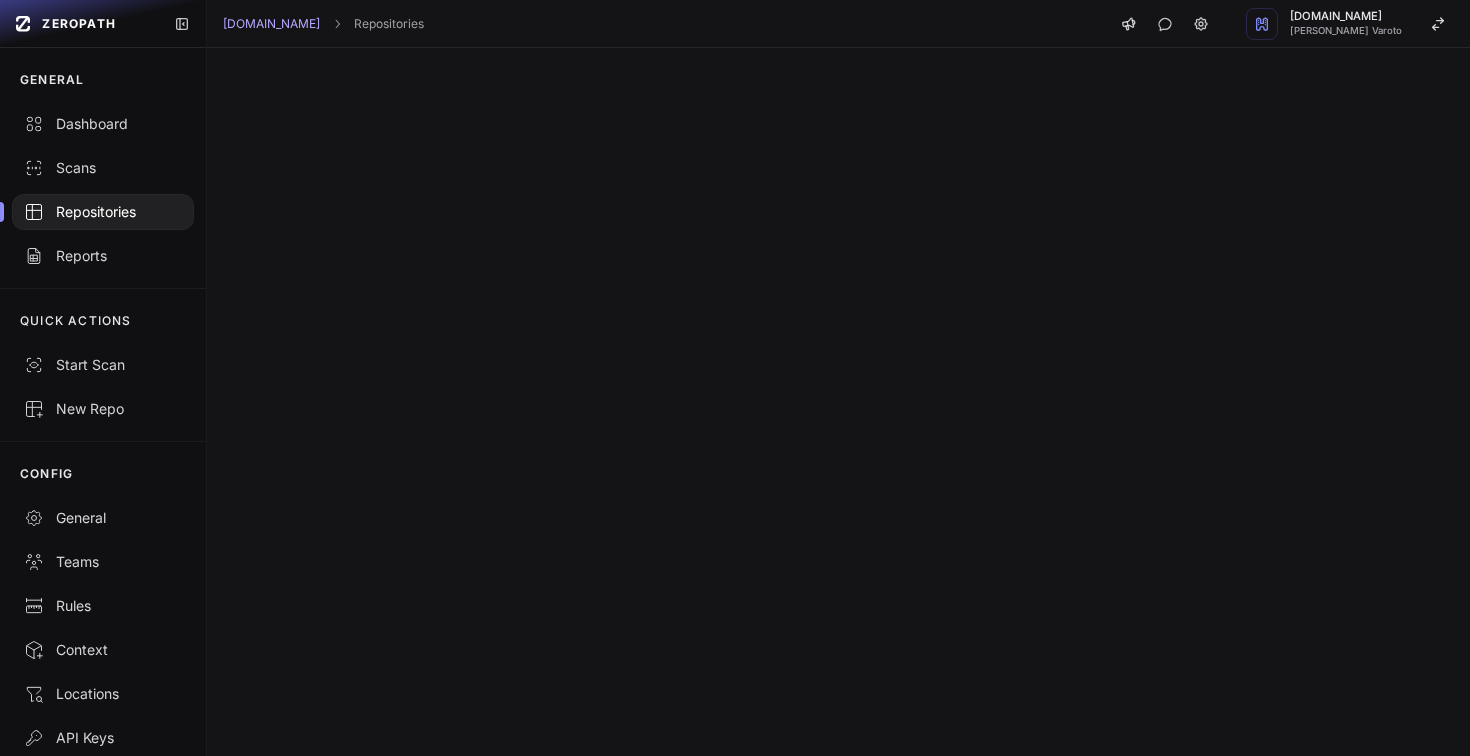 scroll, scrollTop: 0, scrollLeft: 0, axis: both 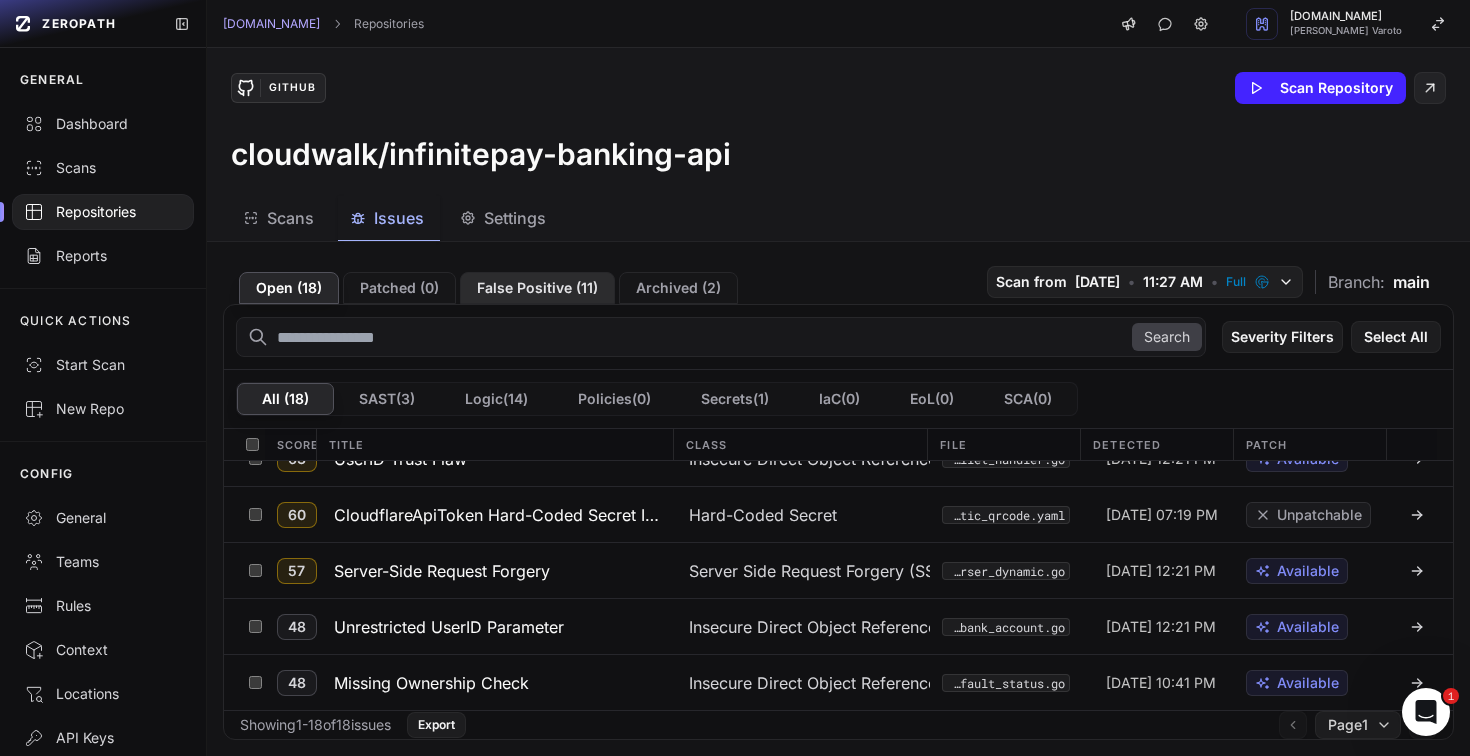 click on "False Positive ( 11 )" at bounding box center (537, 288) 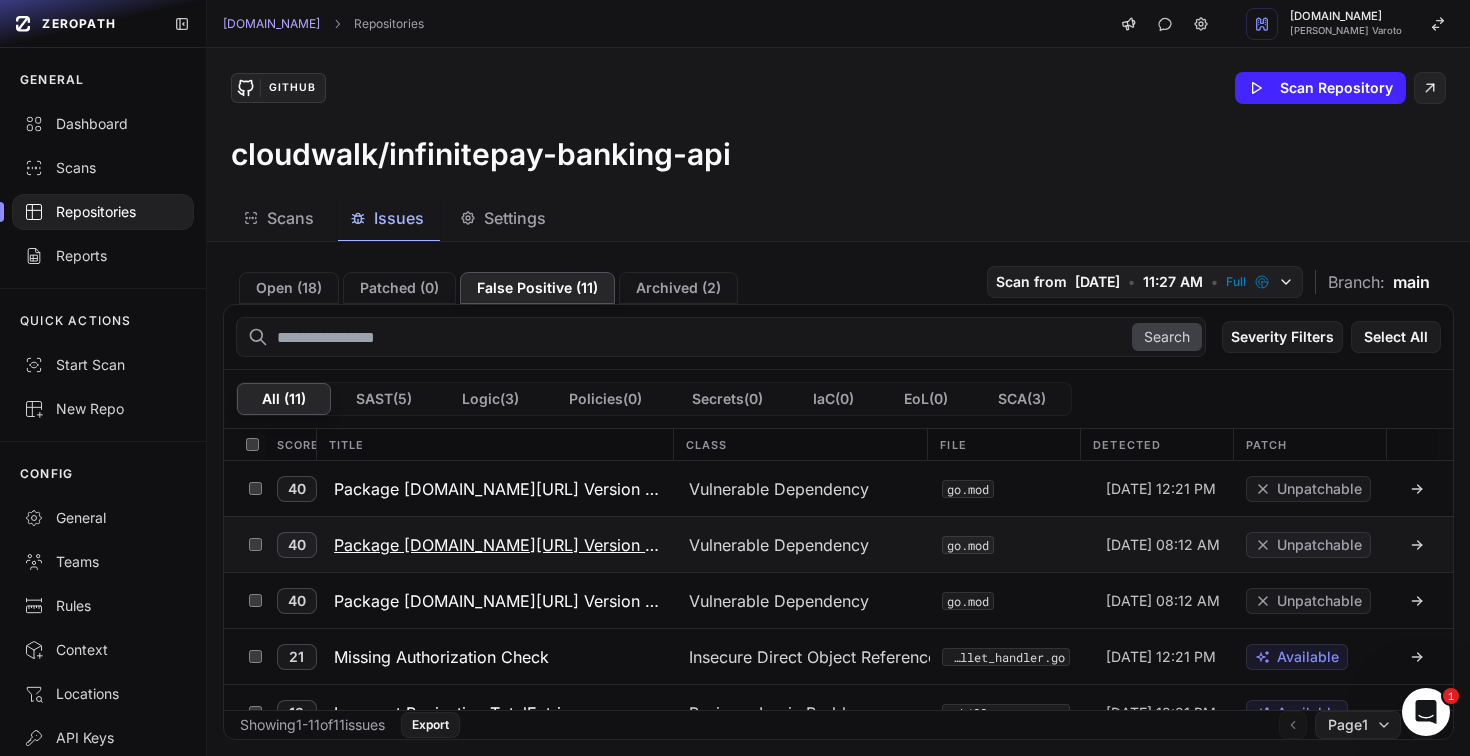 scroll, scrollTop: 367, scrollLeft: 0, axis: vertical 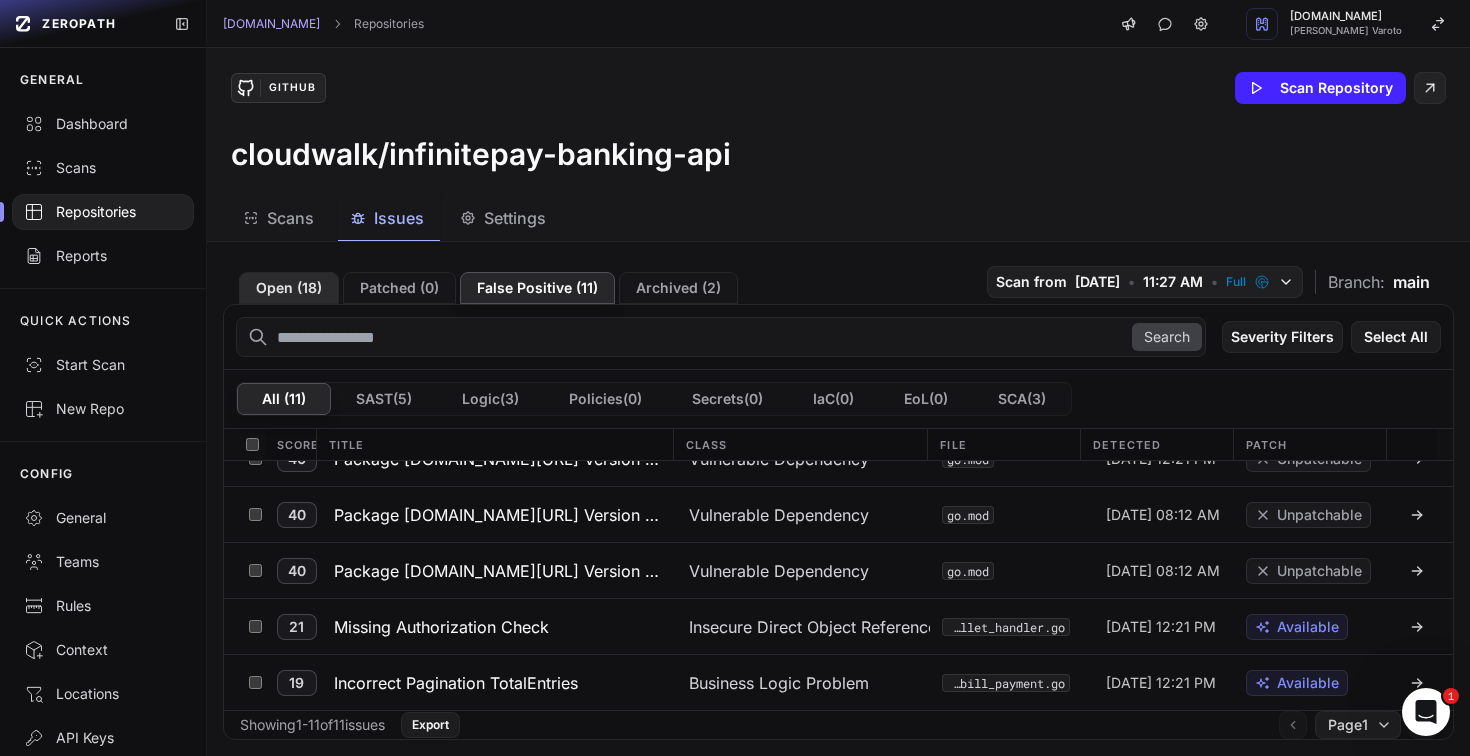 click on "Open ( 18 )" at bounding box center (289, 288) 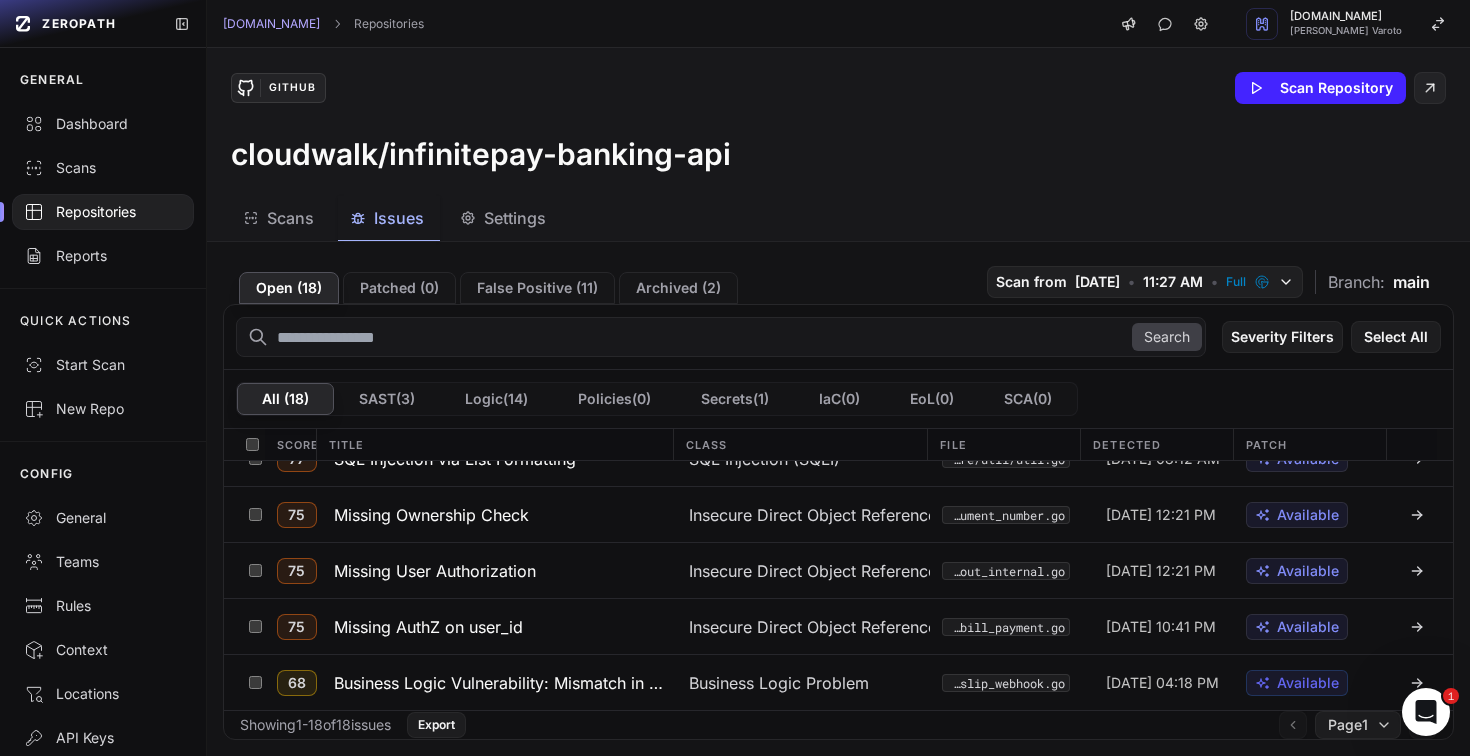 scroll, scrollTop: 0, scrollLeft: 0, axis: both 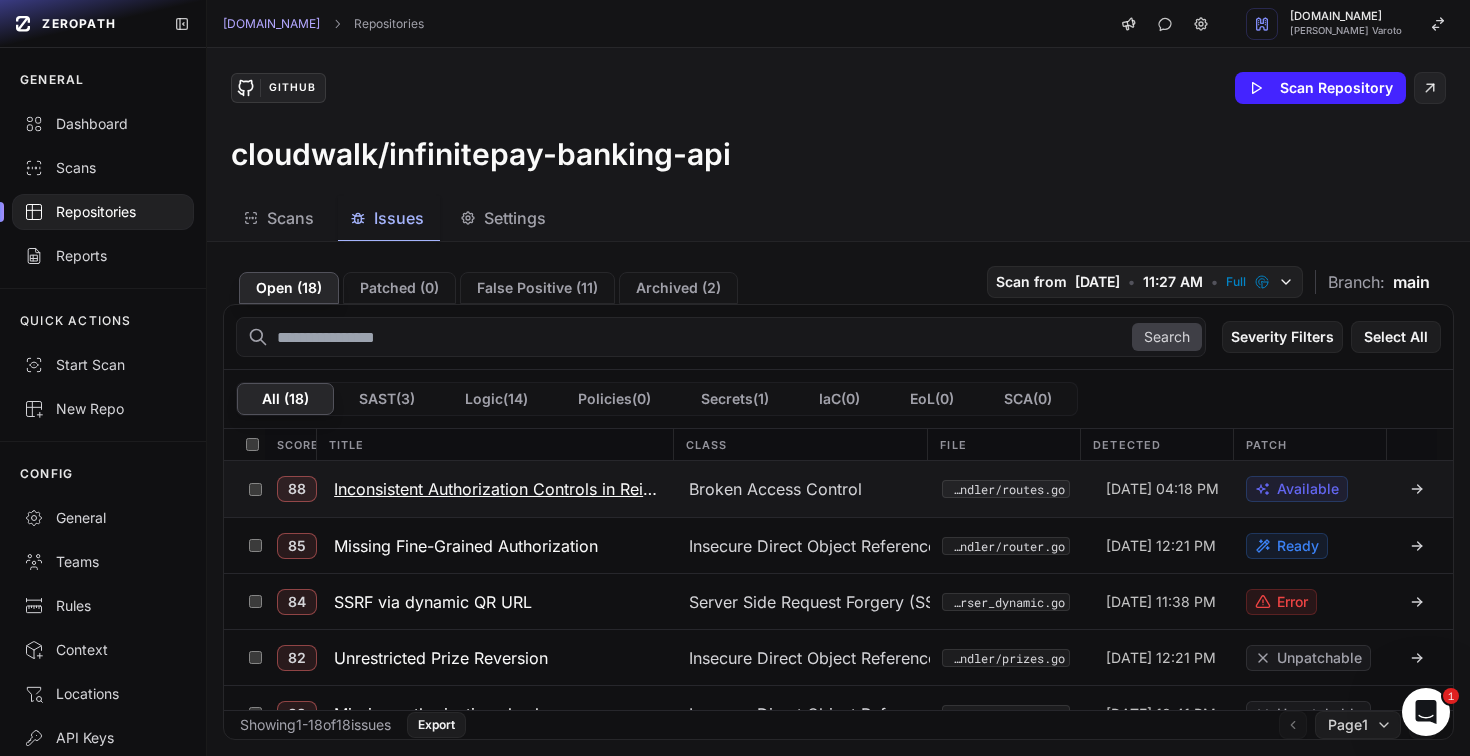click on "Broken Access Control" 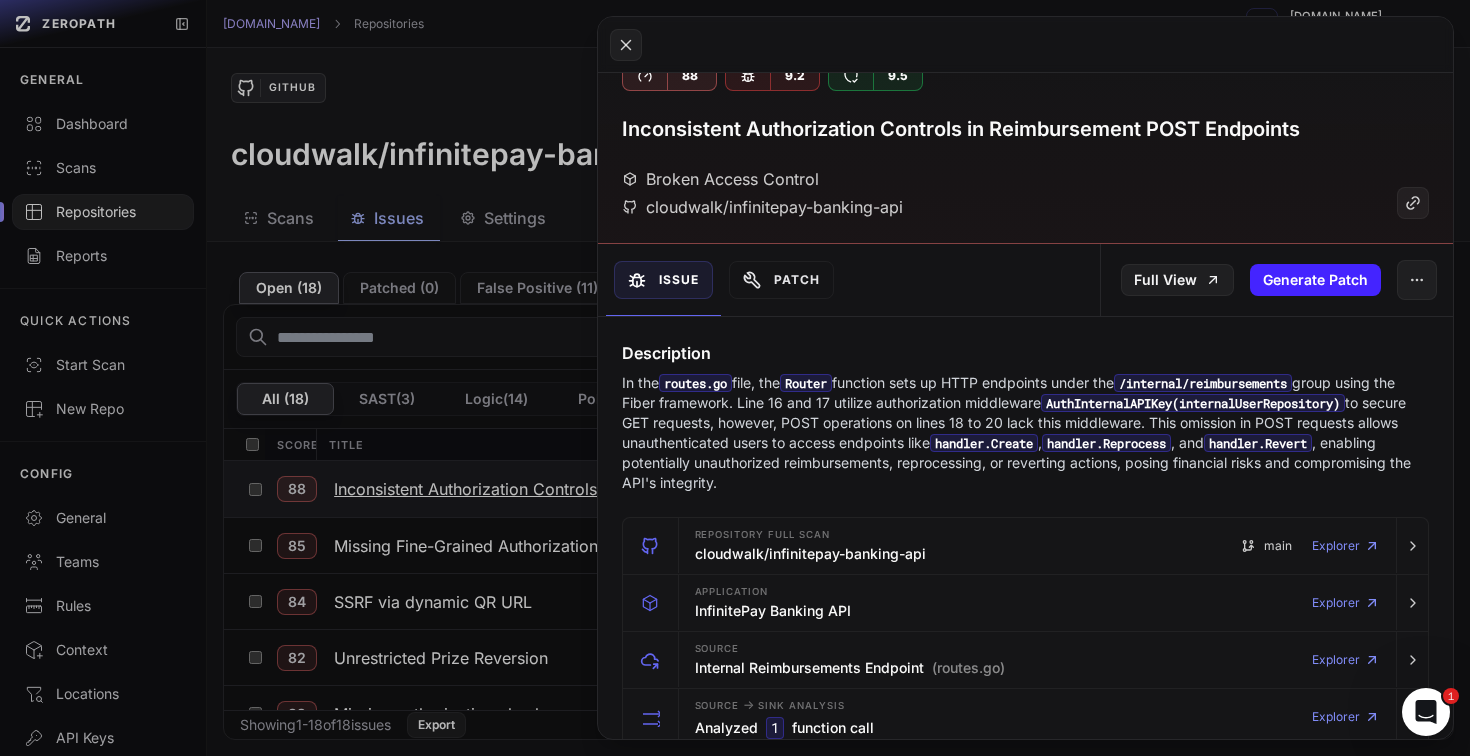 scroll, scrollTop: 39, scrollLeft: 0, axis: vertical 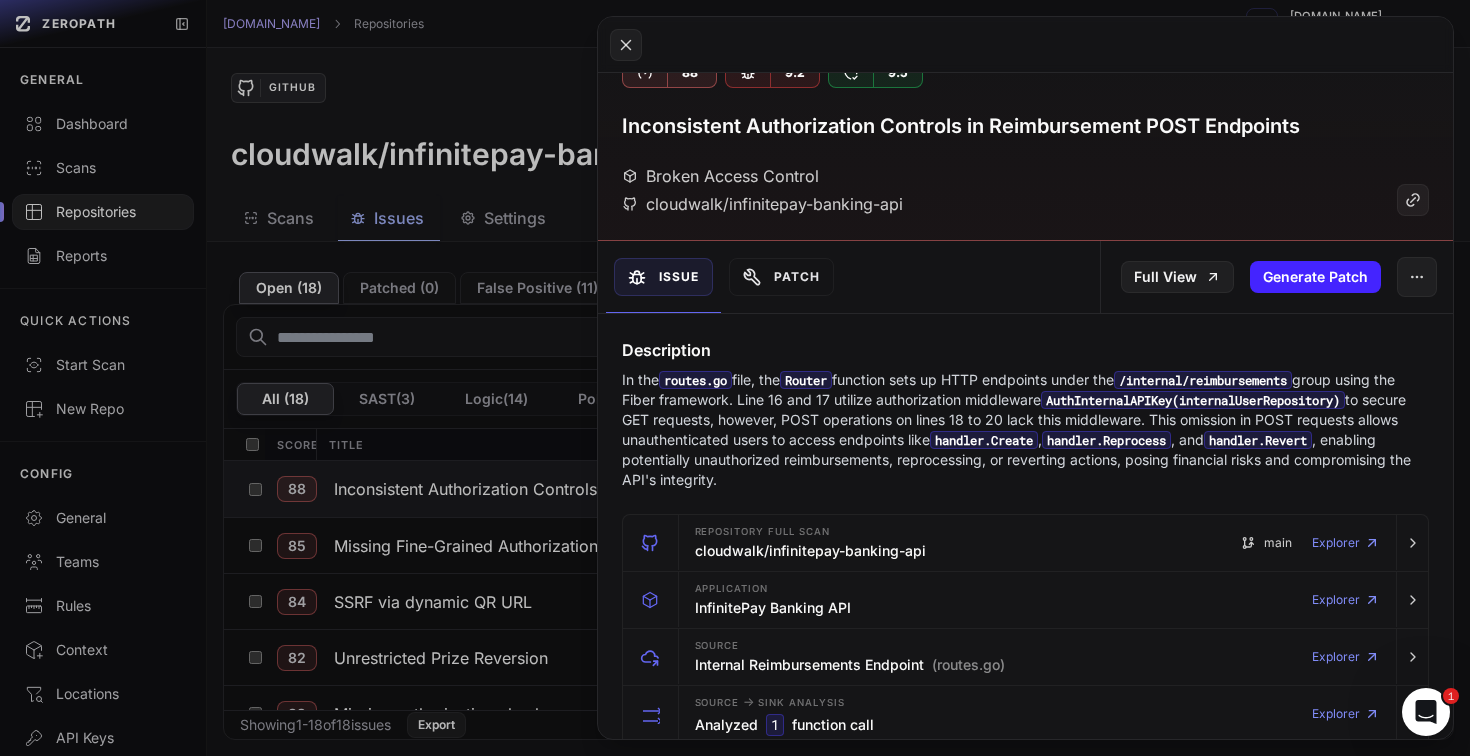 click 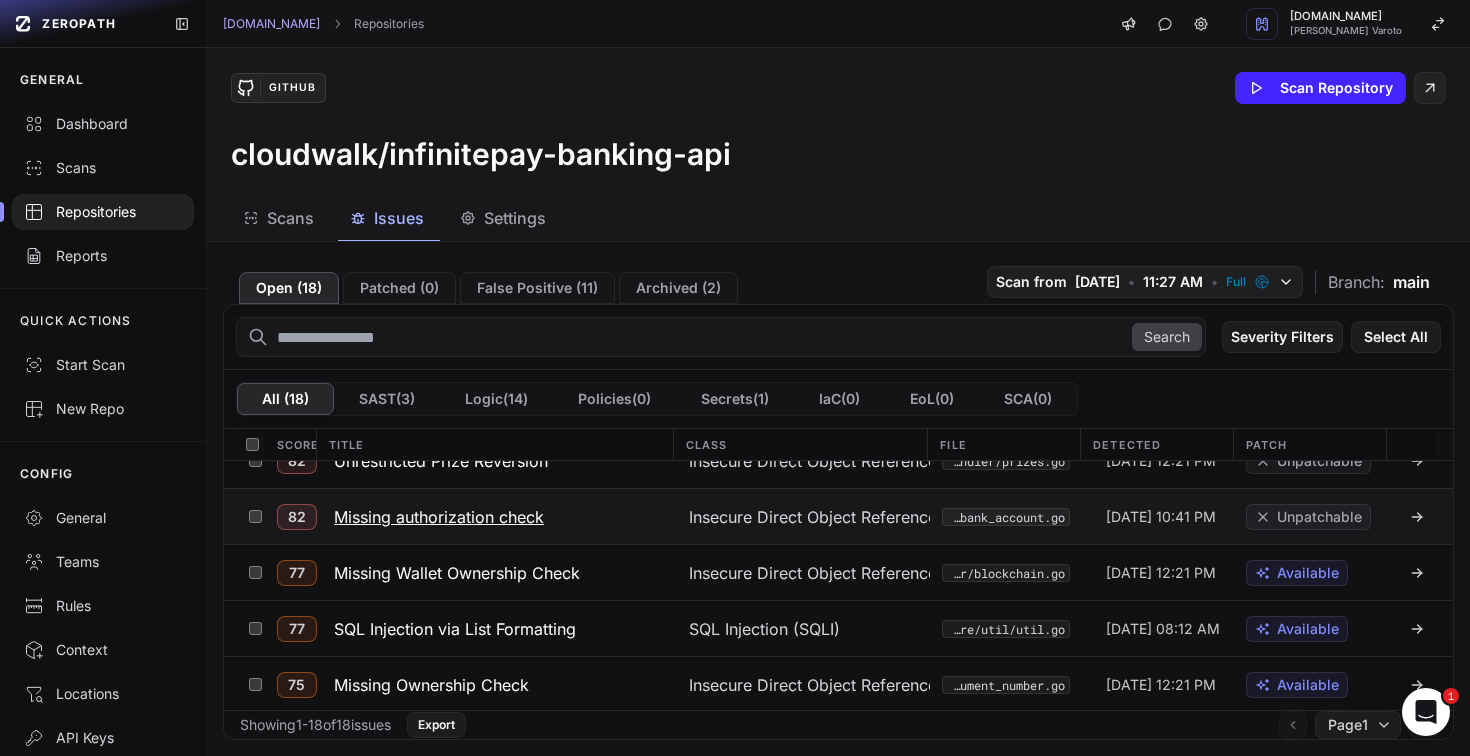 scroll, scrollTop: 196, scrollLeft: 0, axis: vertical 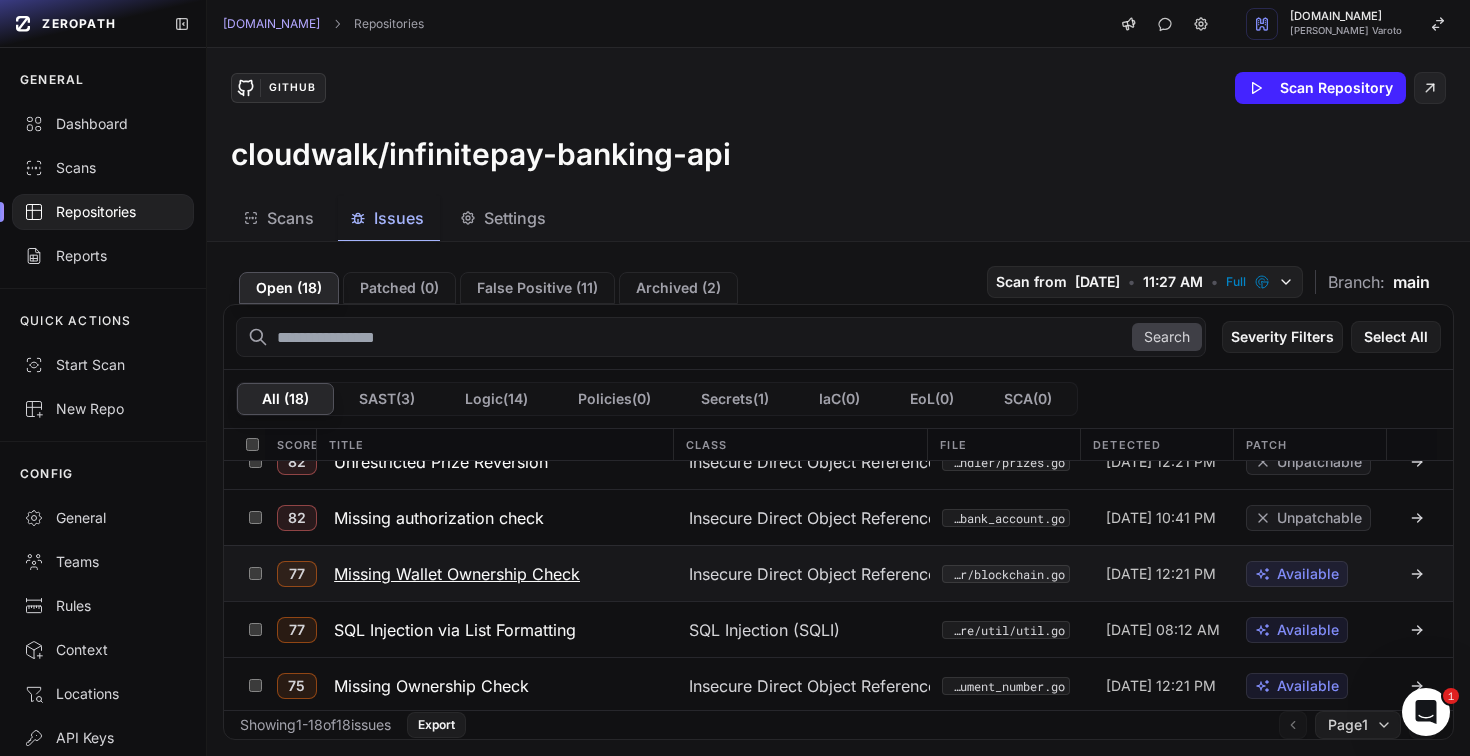 click on "Missing Wallet Ownership Check" 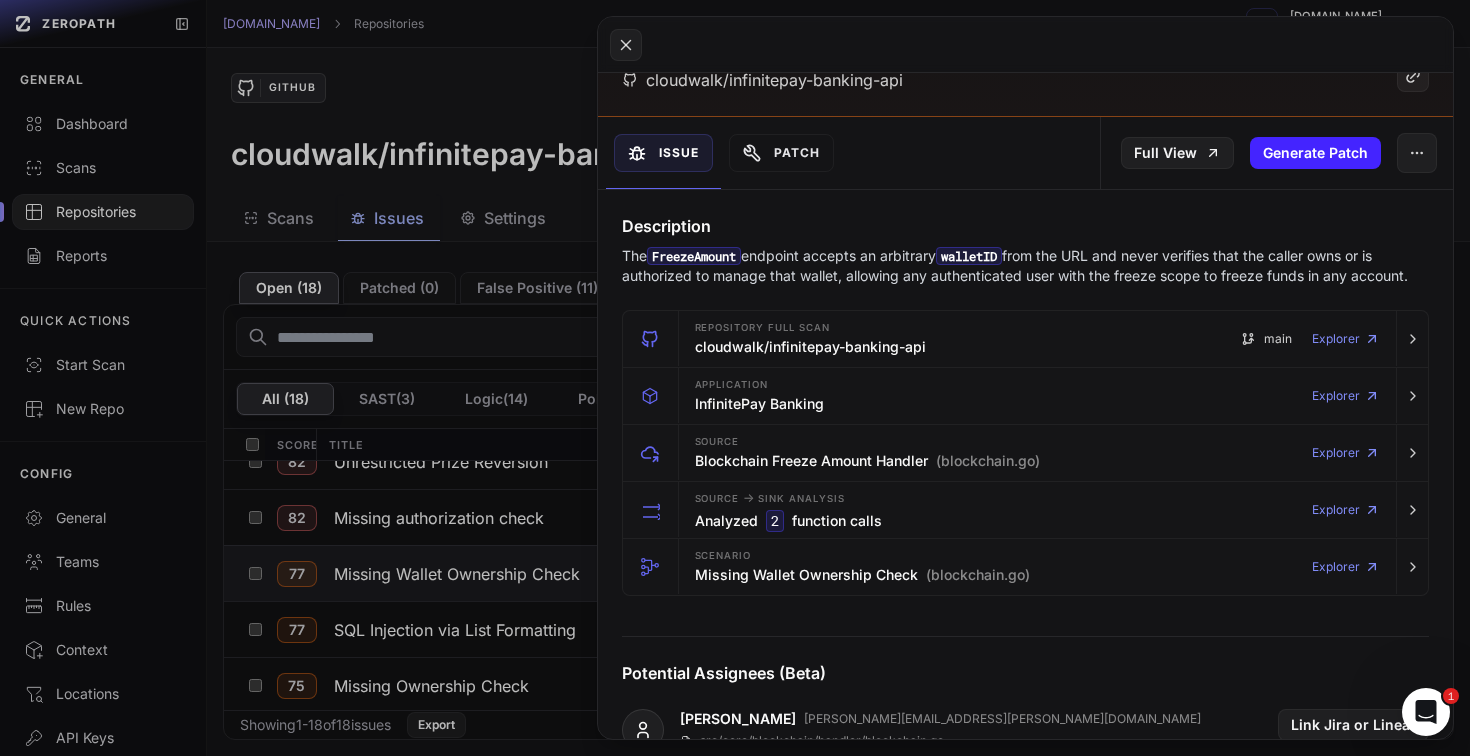 scroll, scrollTop: 166, scrollLeft: 0, axis: vertical 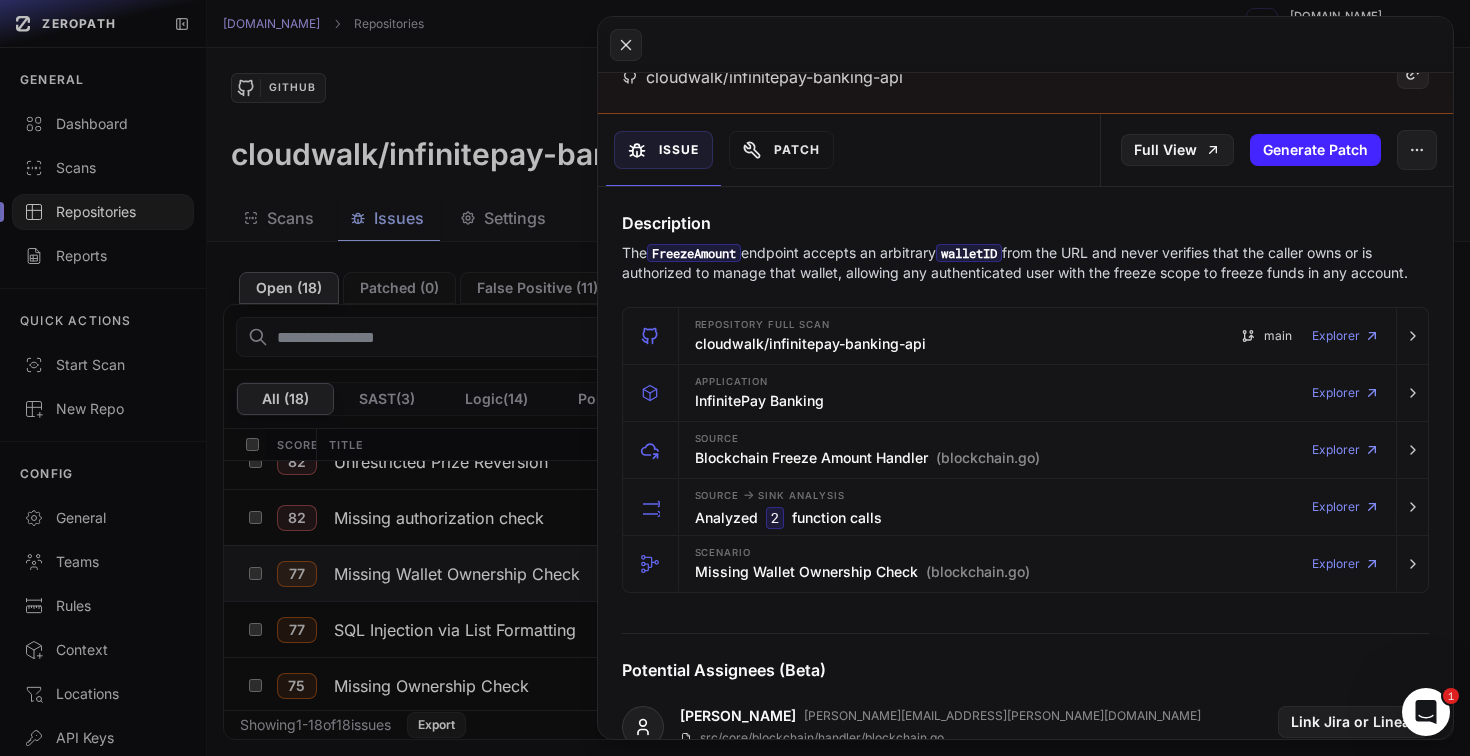 click 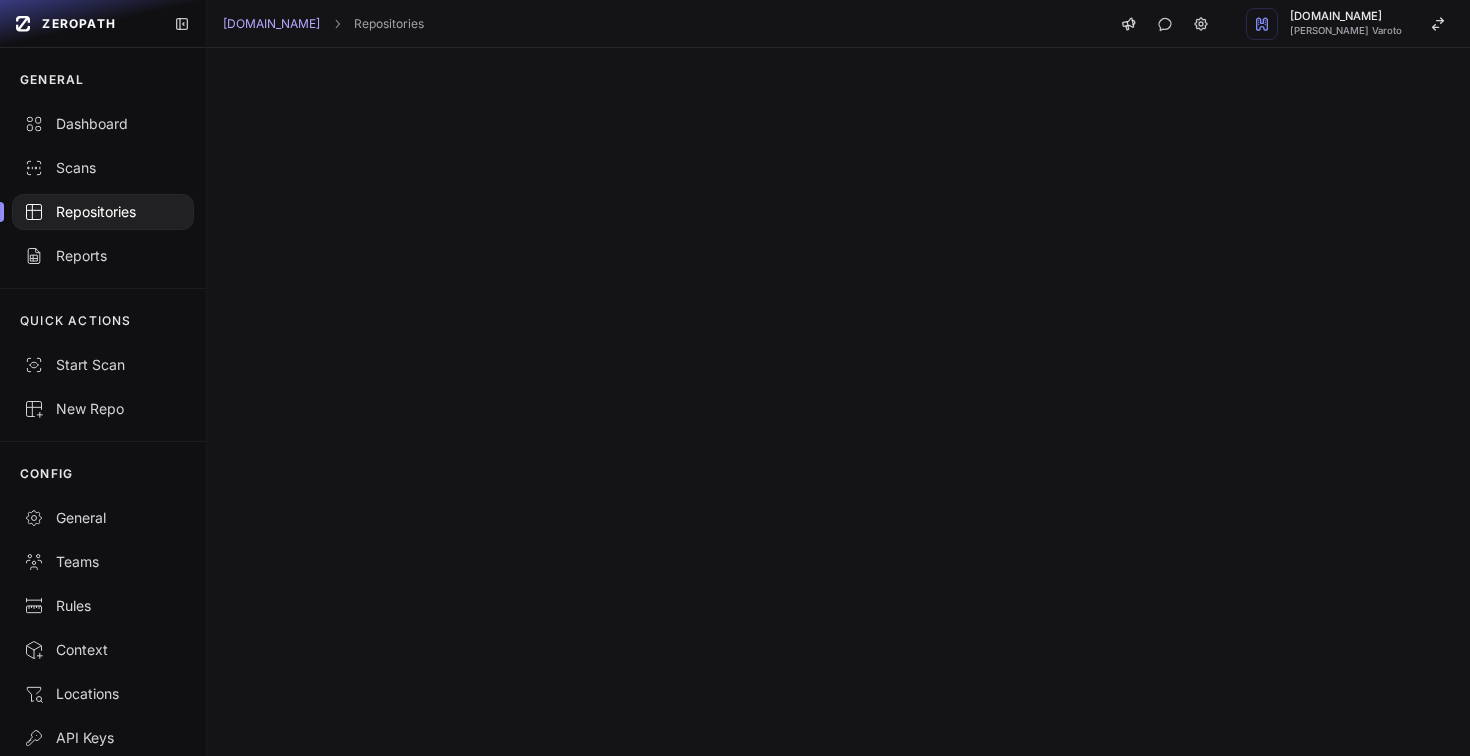 scroll, scrollTop: 0, scrollLeft: 0, axis: both 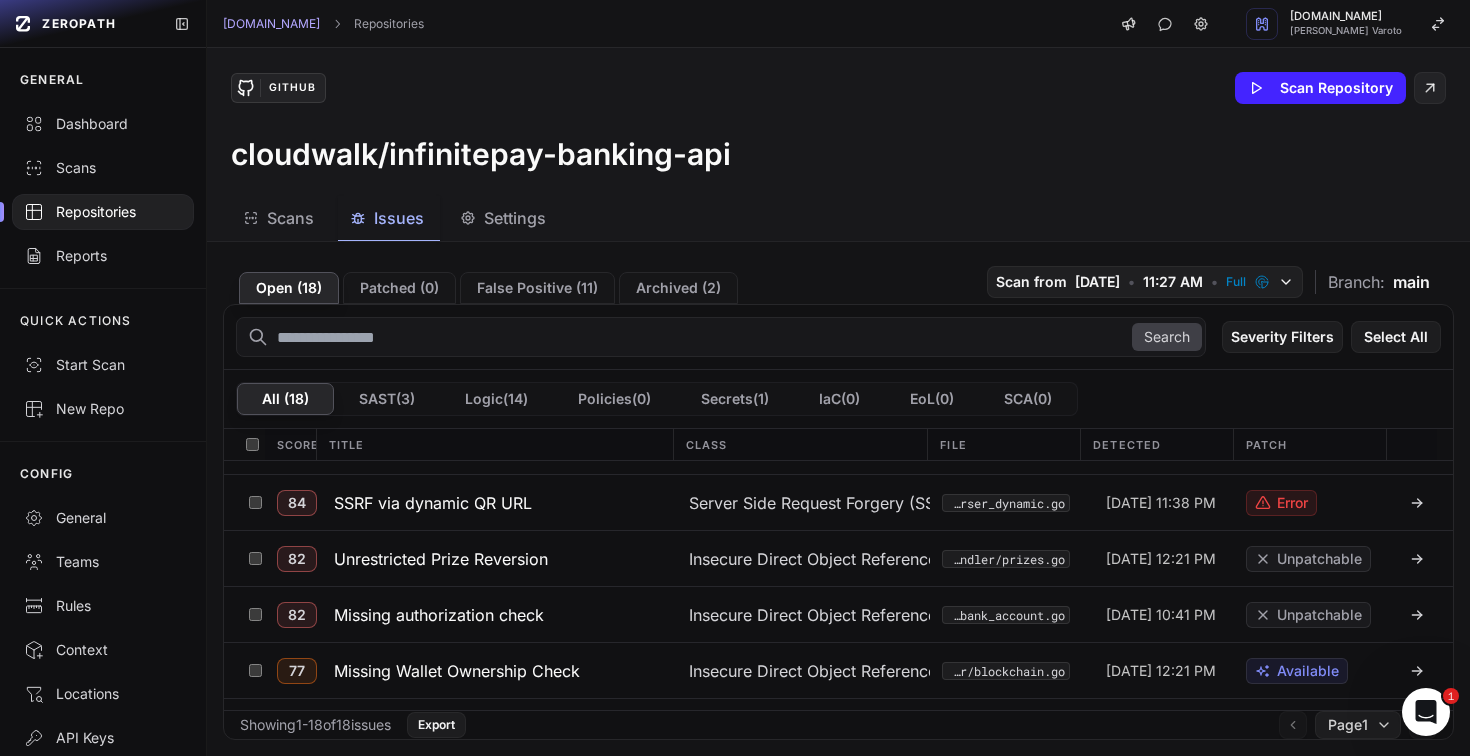 click at bounding box center (721, 337) 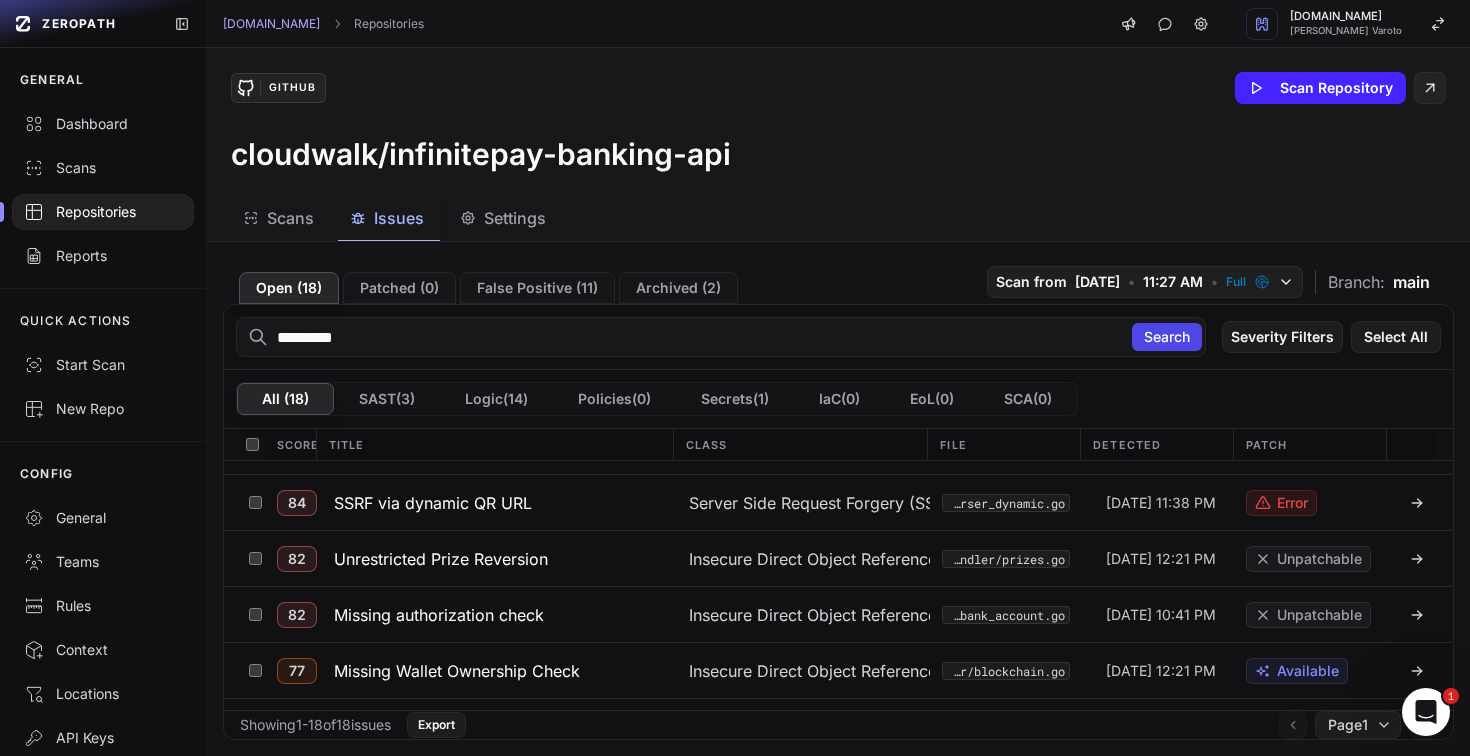 type on "*********" 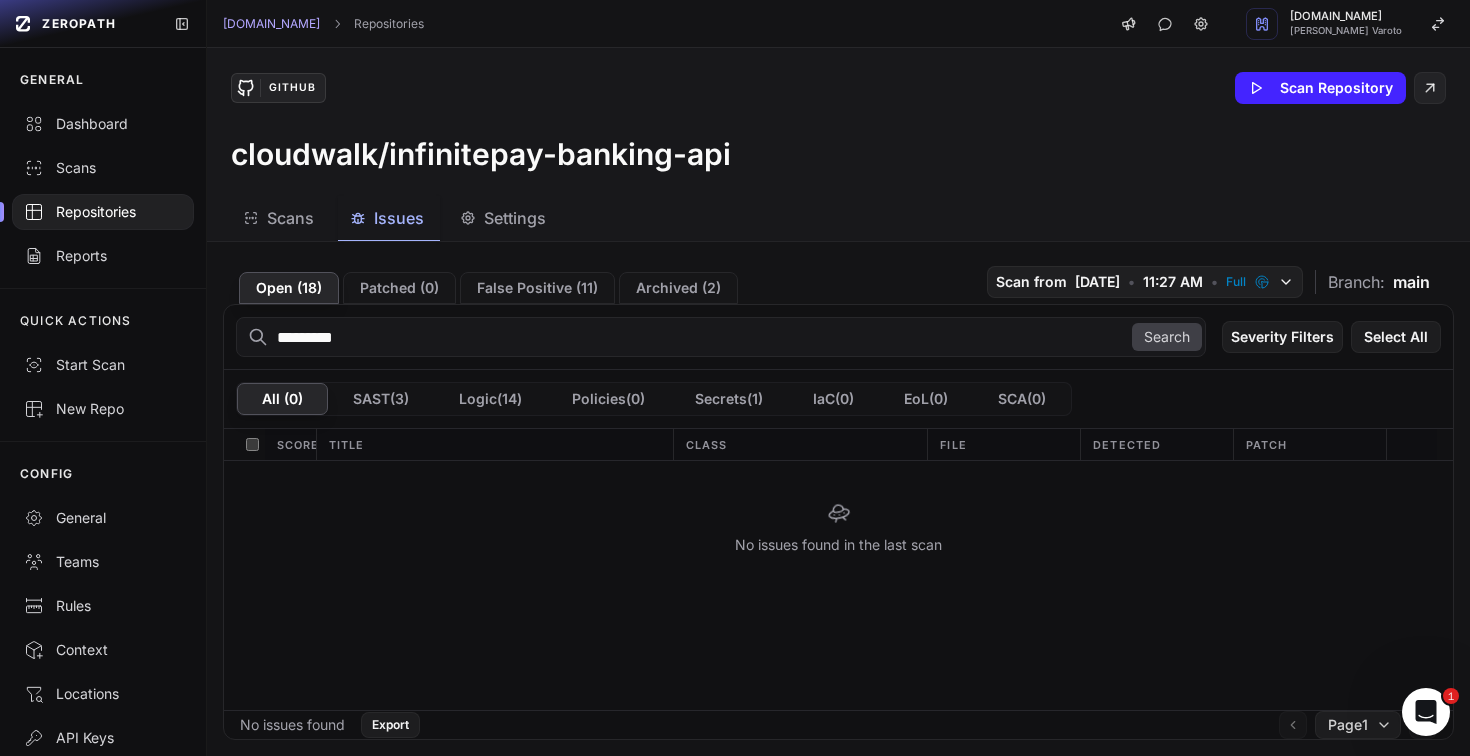 scroll, scrollTop: 0, scrollLeft: 0, axis: both 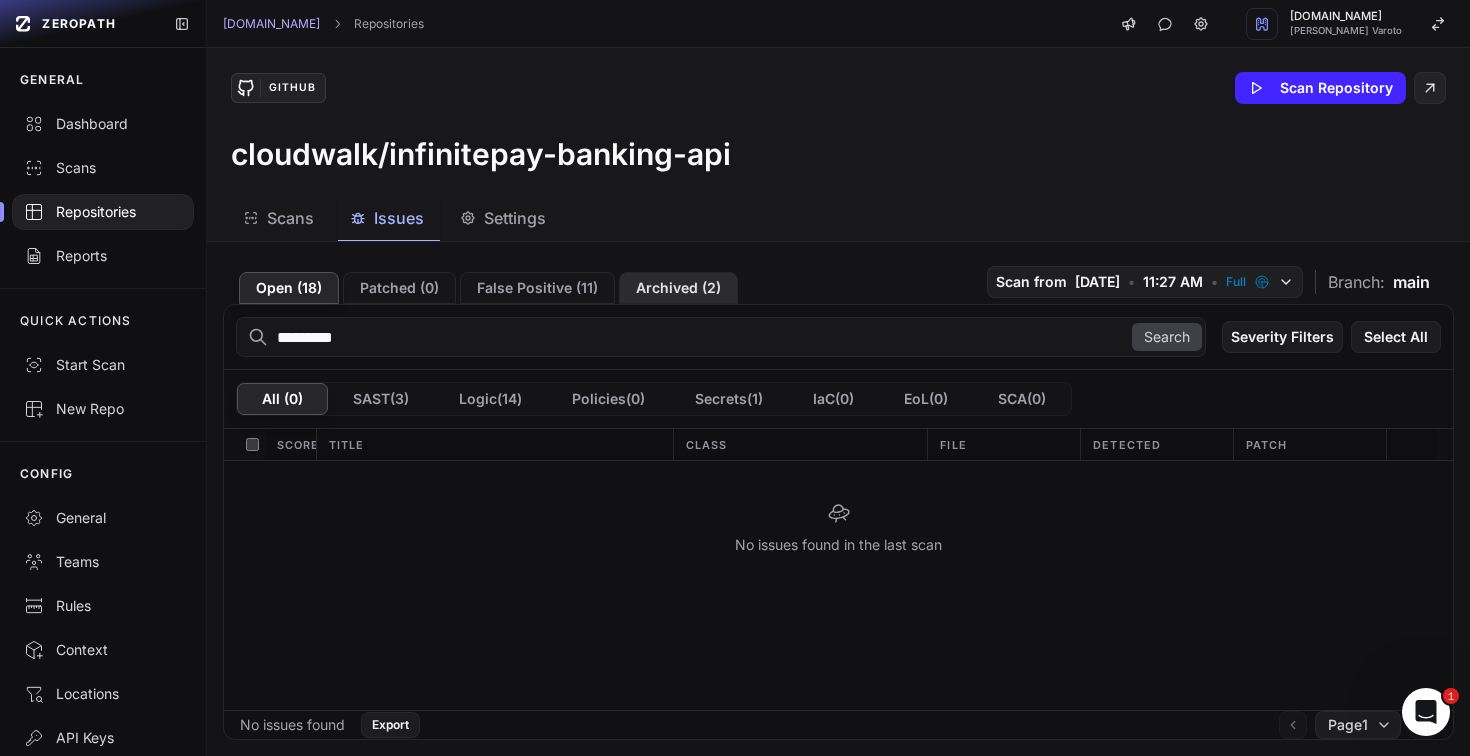 click on "Archived ( 2 )" at bounding box center (678, 288) 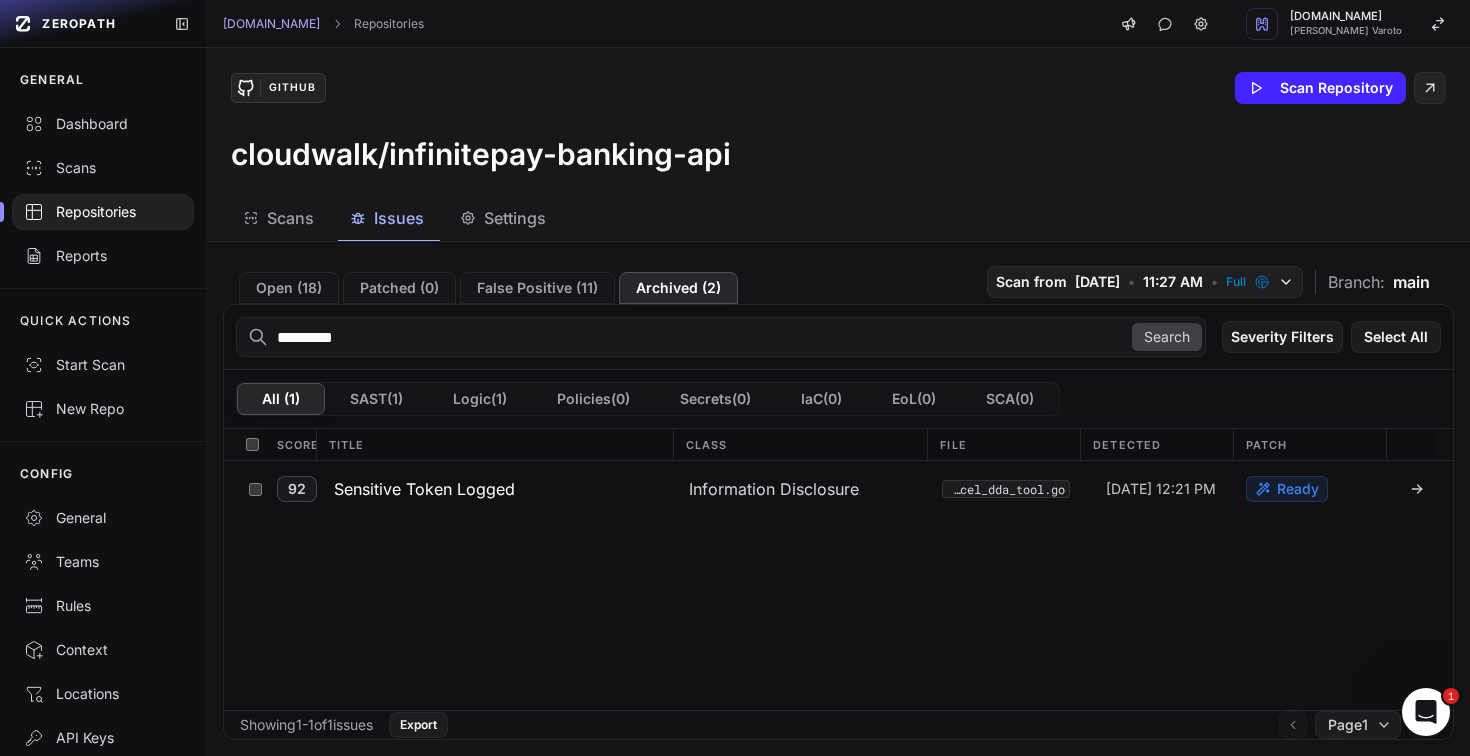 type 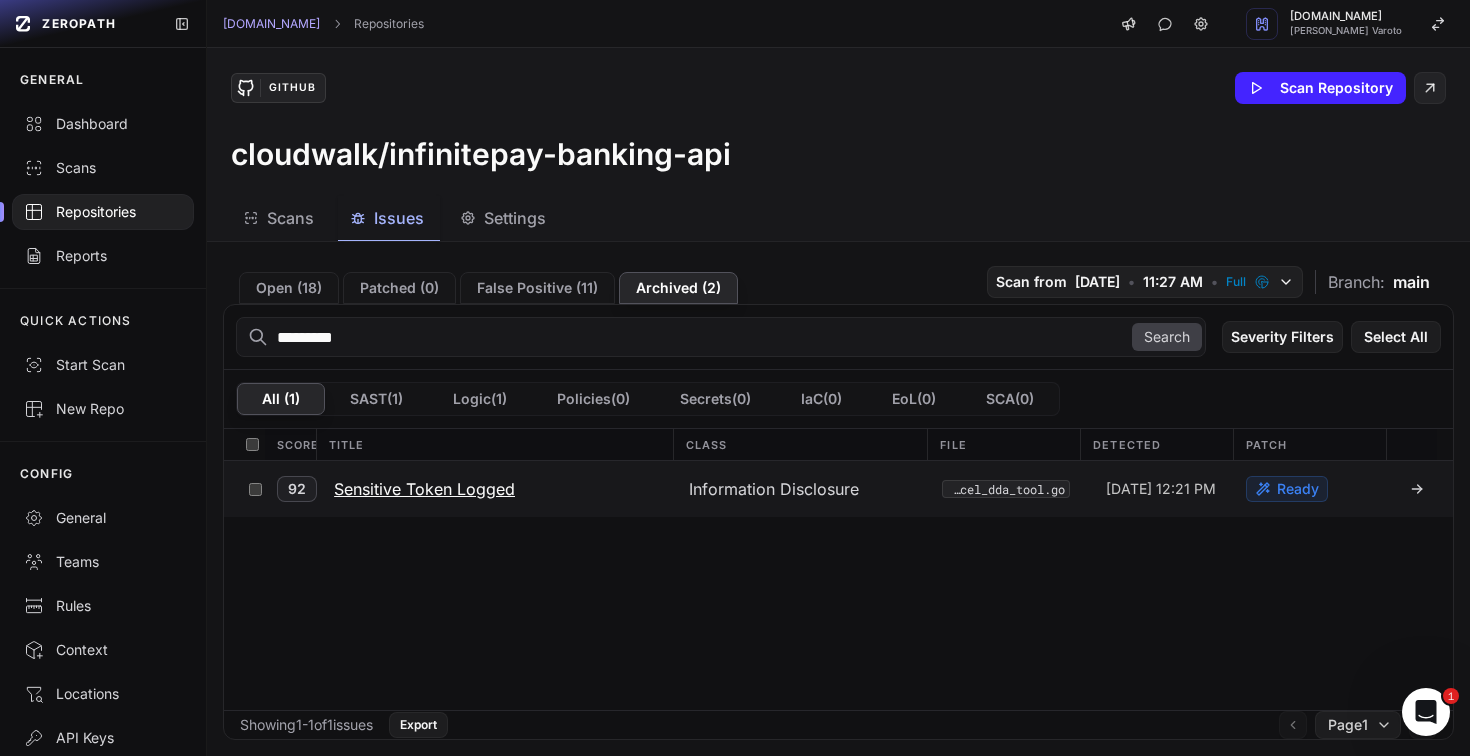 click on "Sensitive Token Logged" at bounding box center (424, 489) 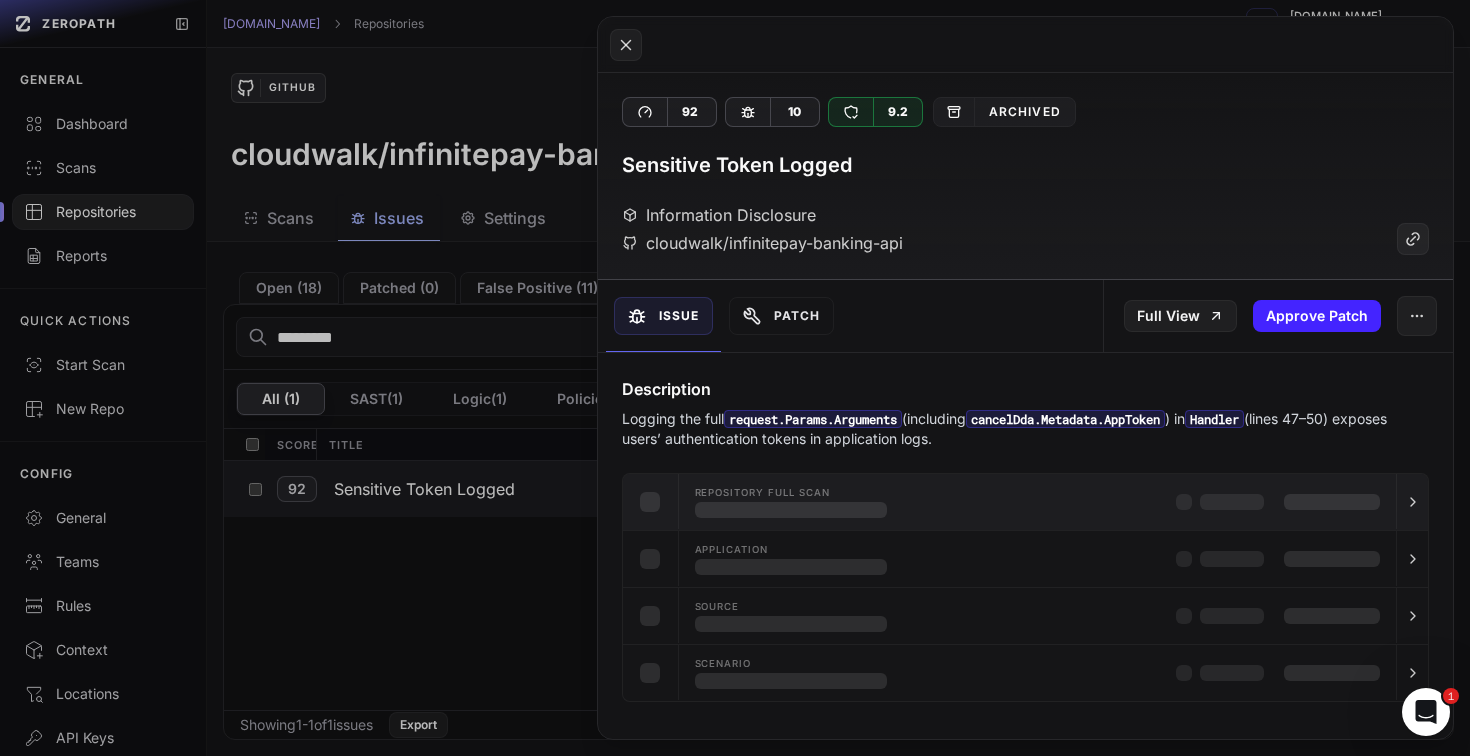 type 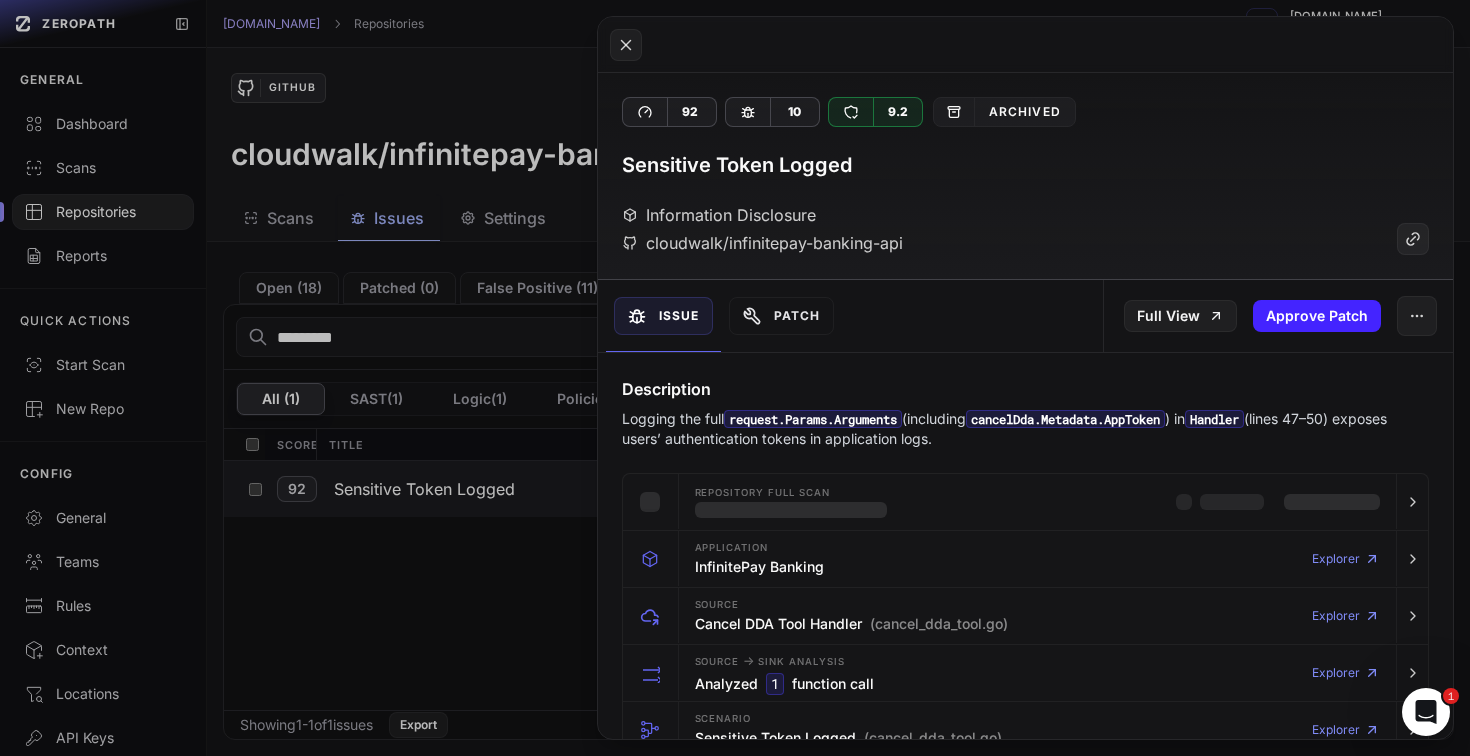 click on "cancelDda.Metadata.AppToken" at bounding box center [1065, 419] 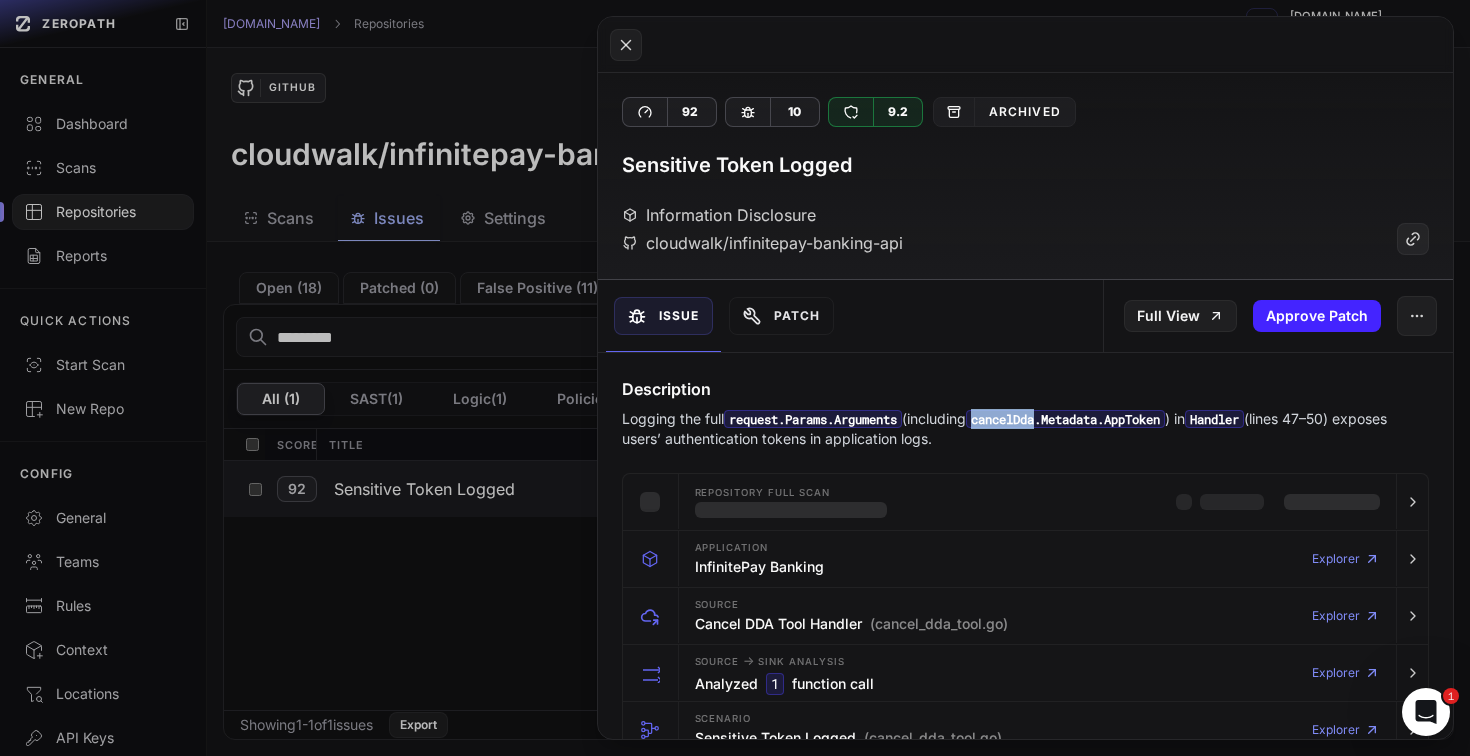 click on "cancelDda.Metadata.AppToken" at bounding box center (1065, 419) 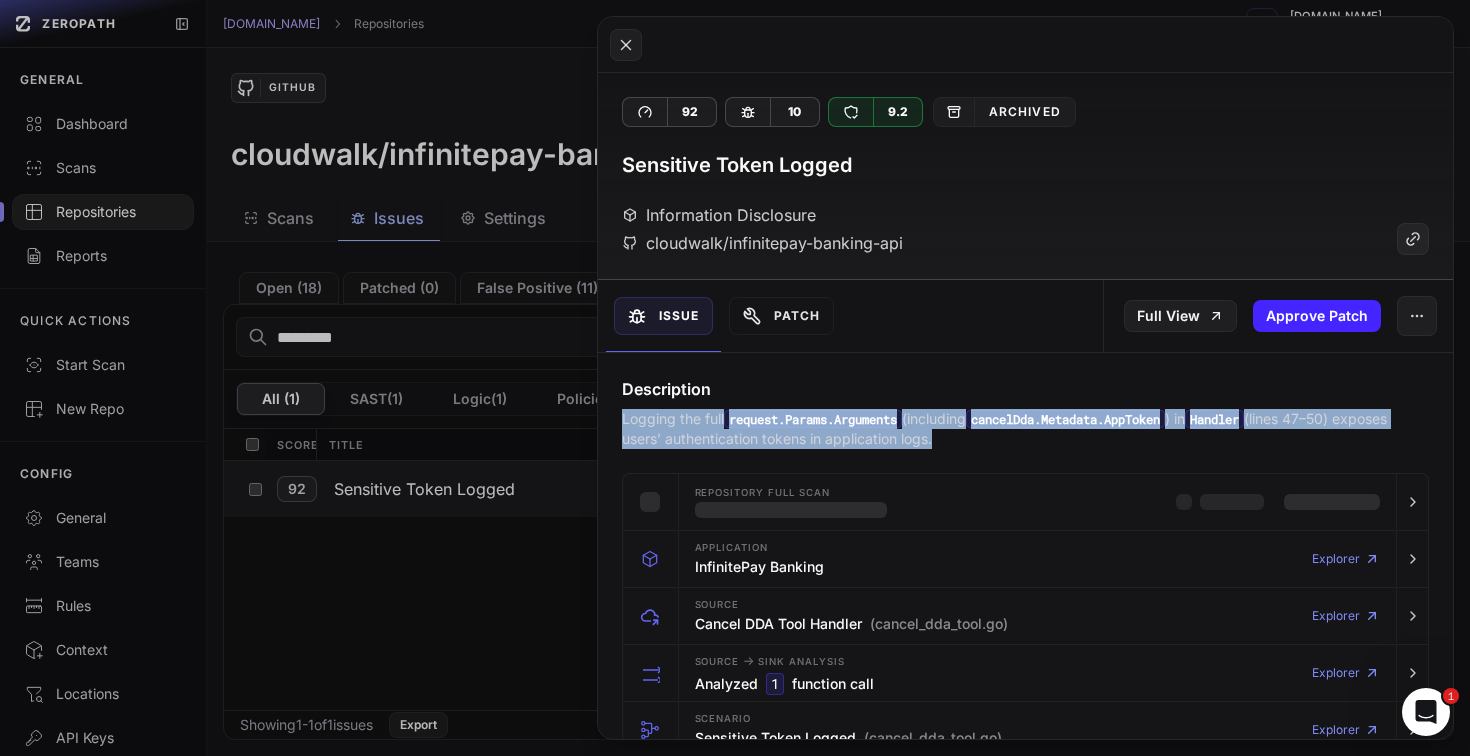 click on "cancelDda.Metadata.AppToken" at bounding box center (1065, 419) 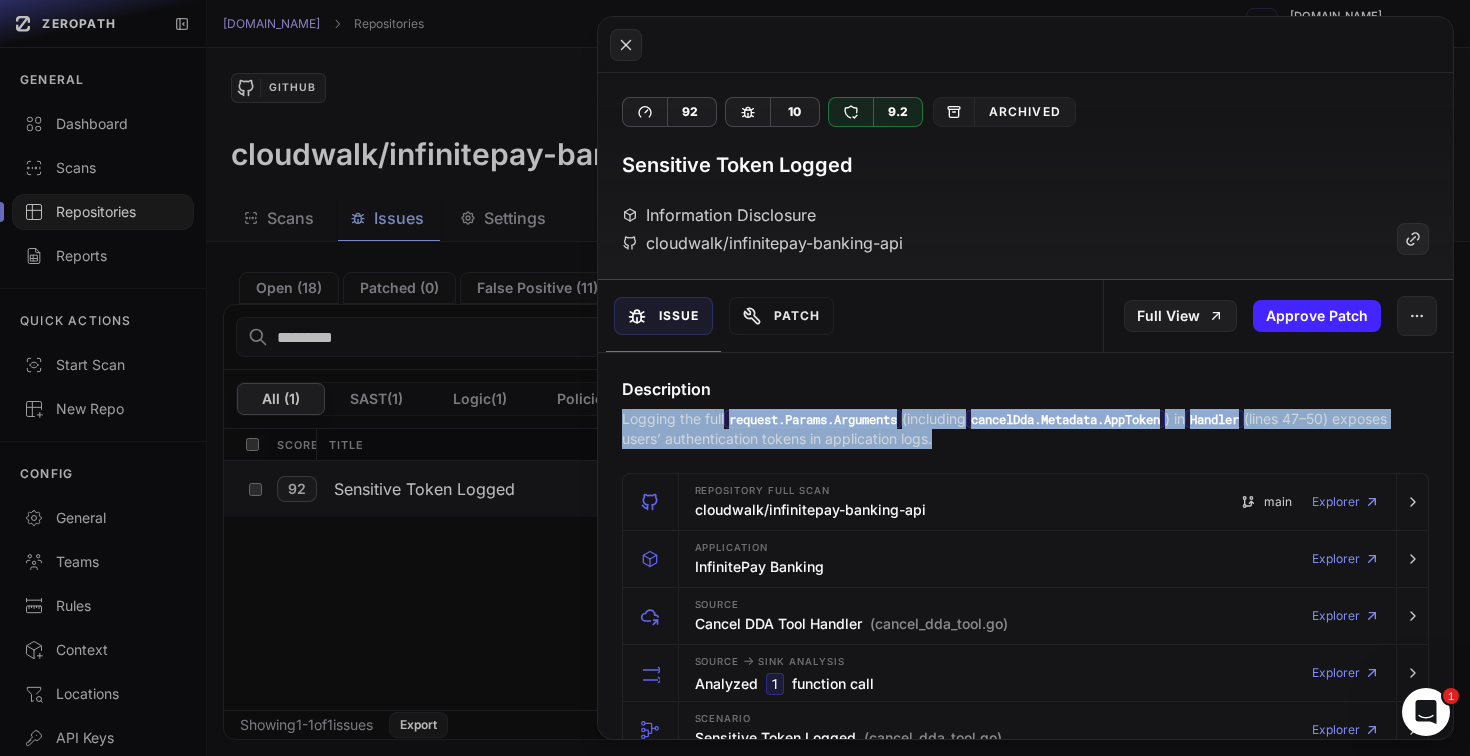 click 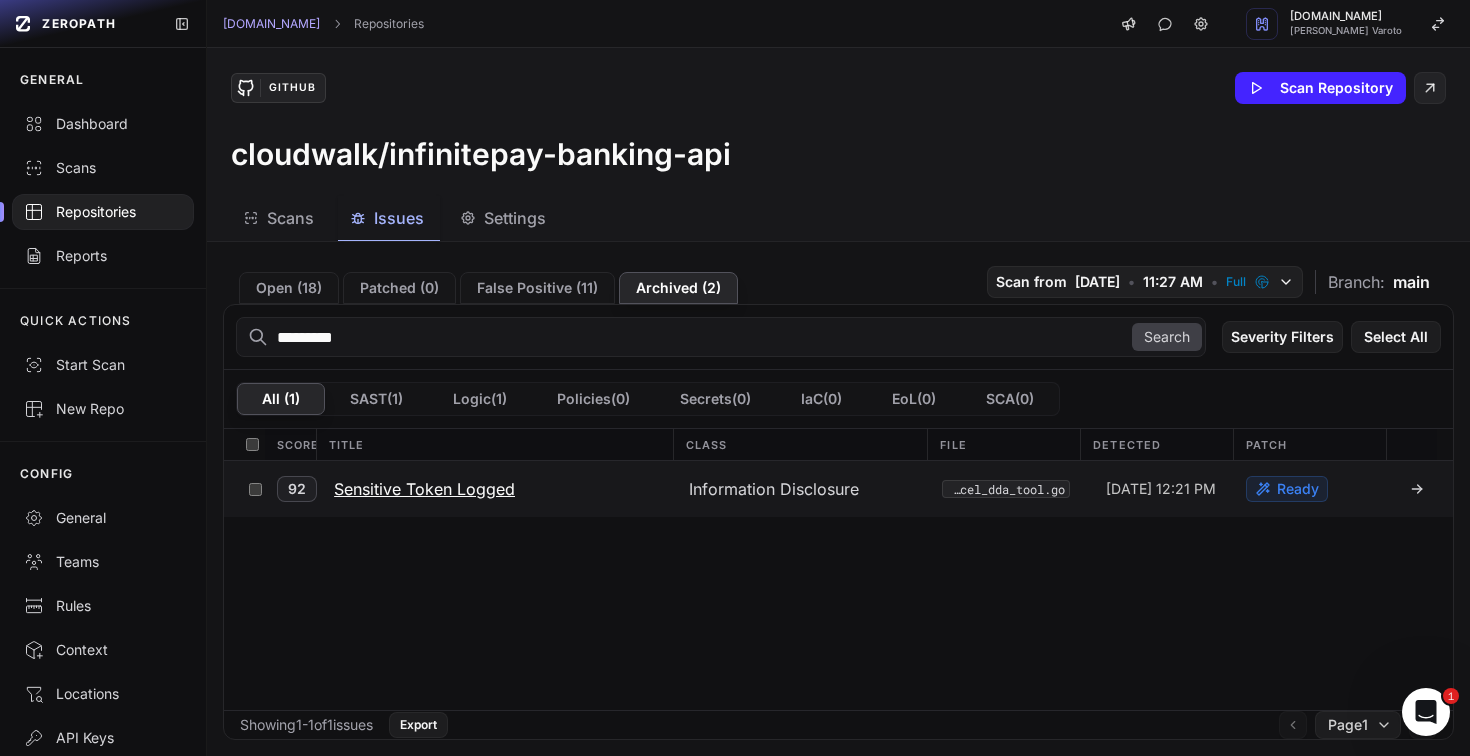 click on "Sensitive Token Logged" at bounding box center (424, 489) 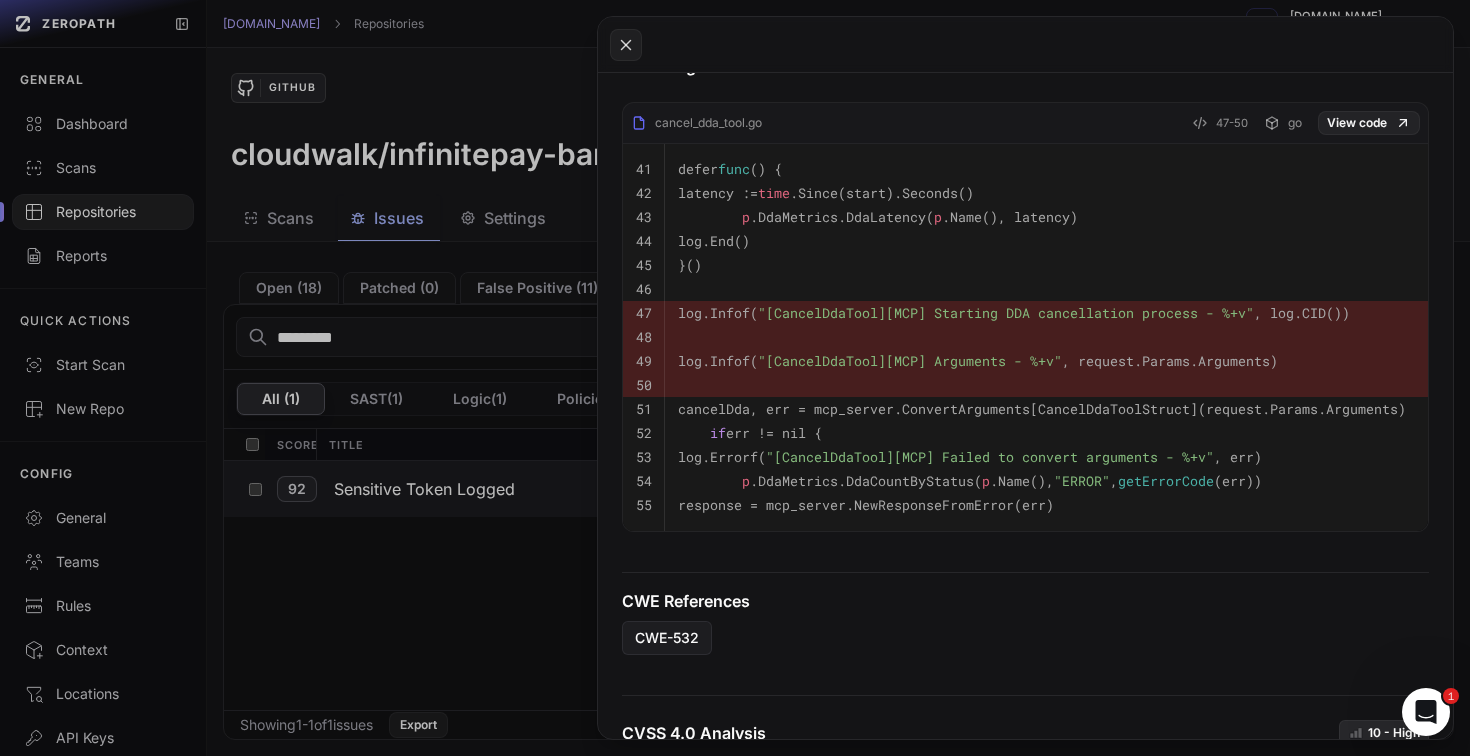 scroll, scrollTop: 0, scrollLeft: 0, axis: both 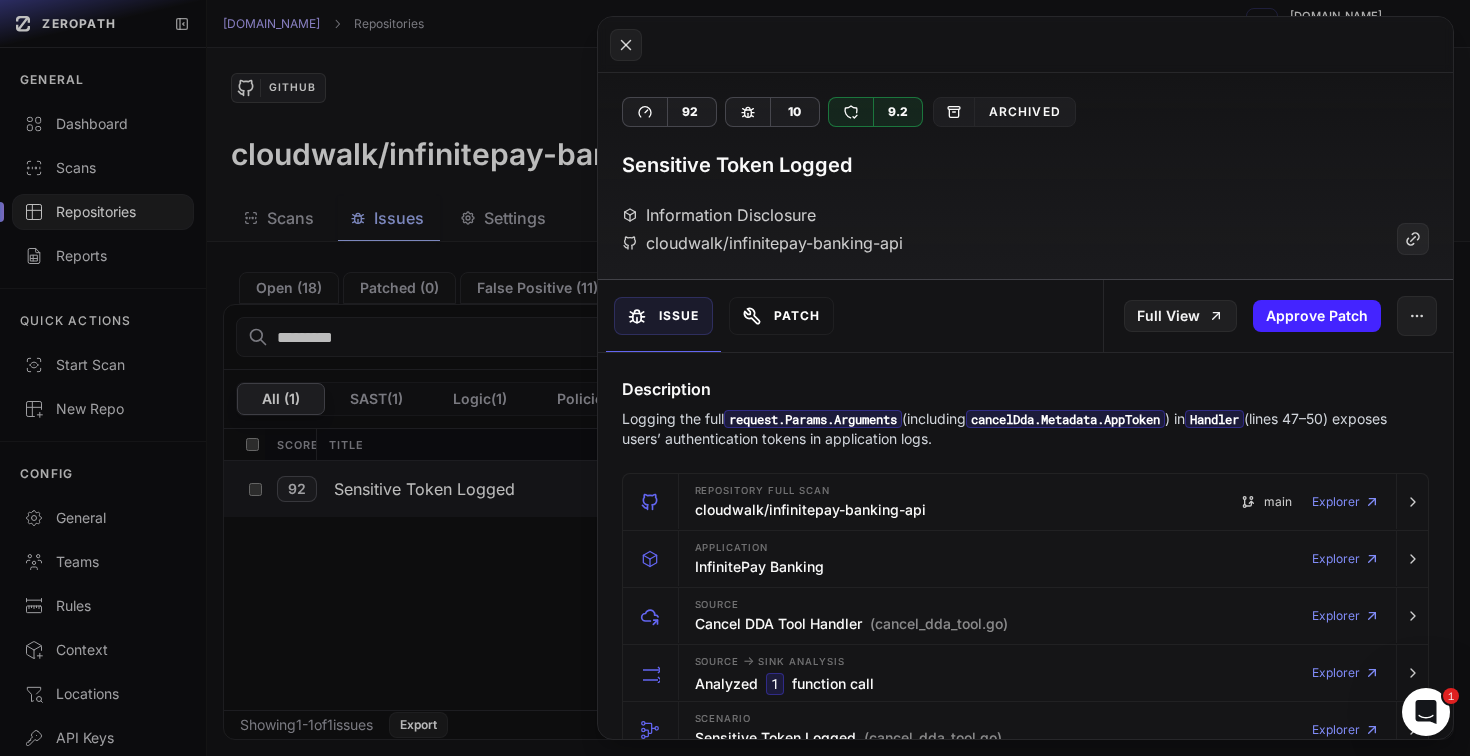 click on "Patch" at bounding box center (781, 316) 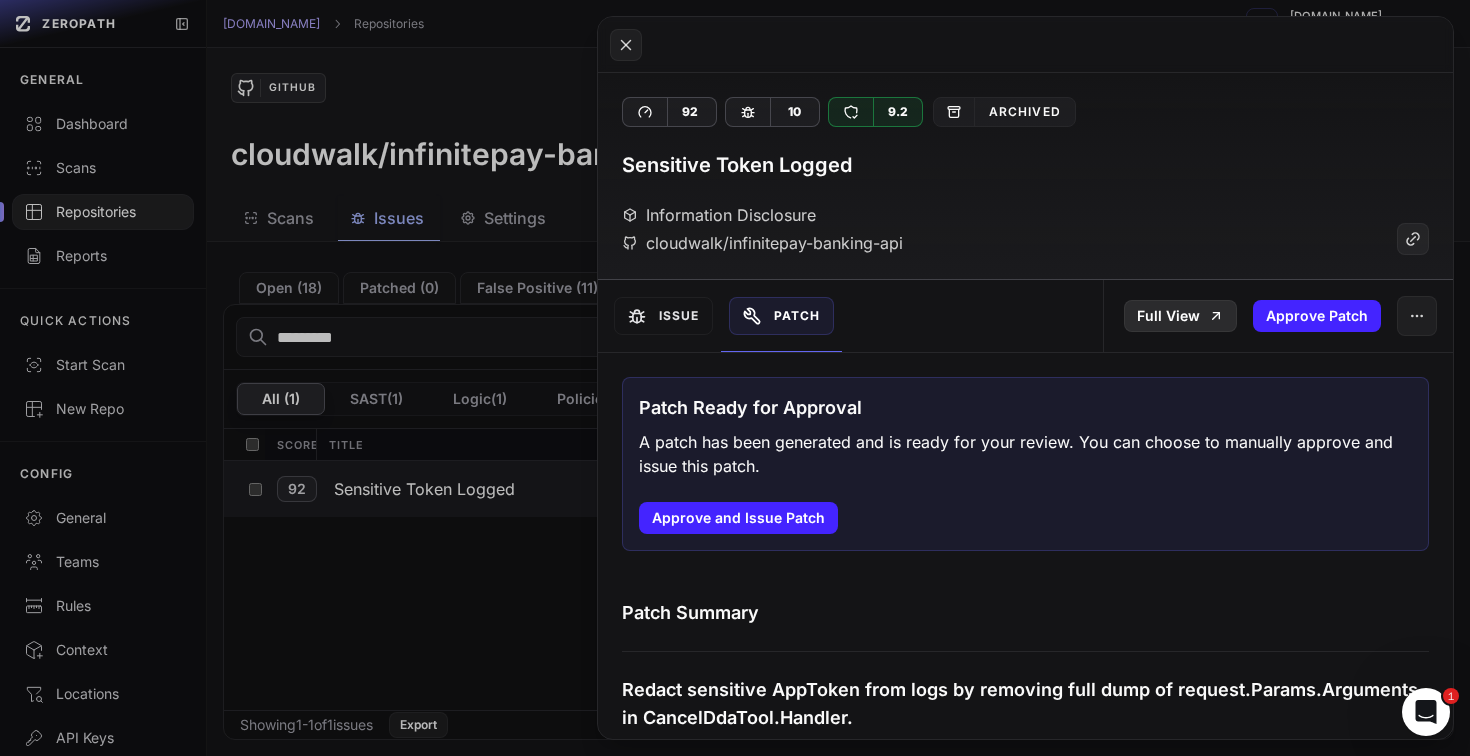 type 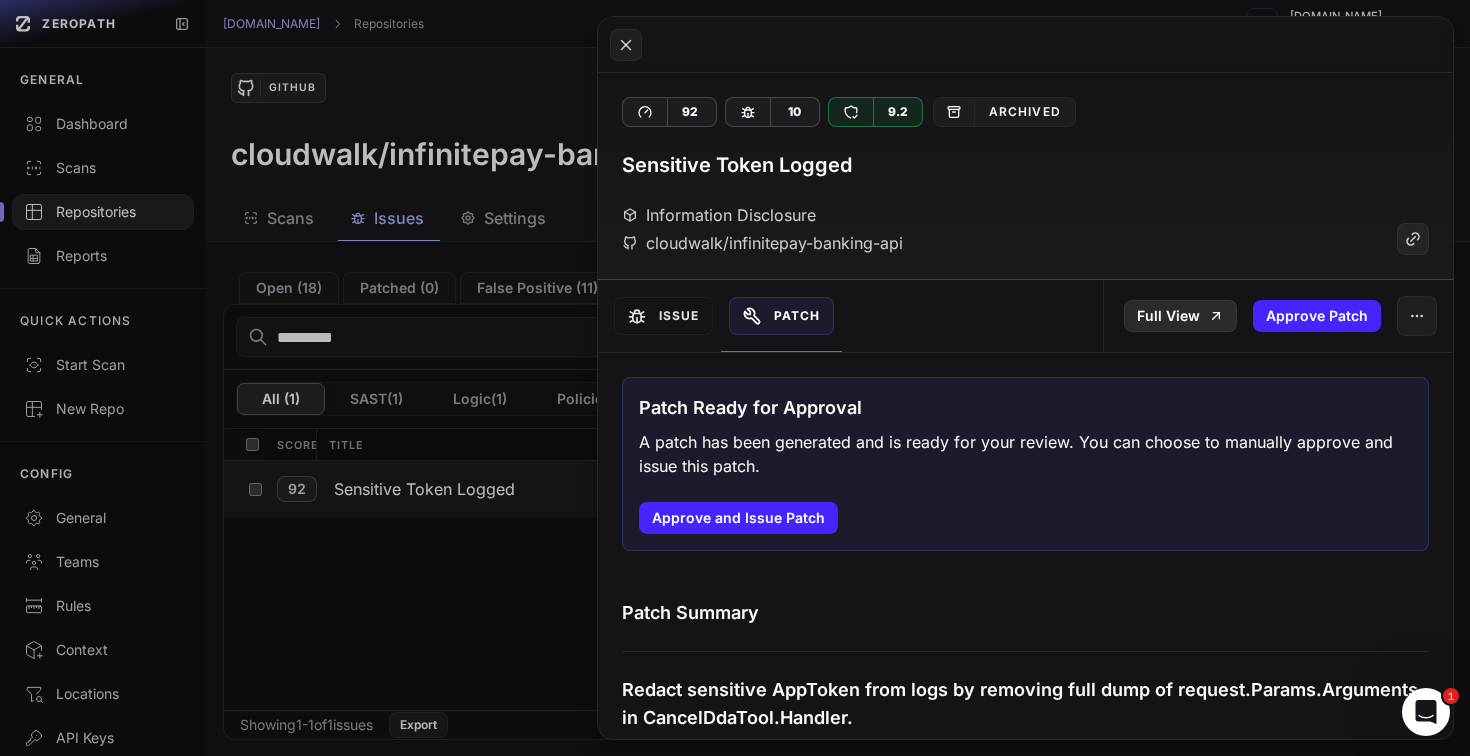 click on "Full View" at bounding box center [1180, 316] 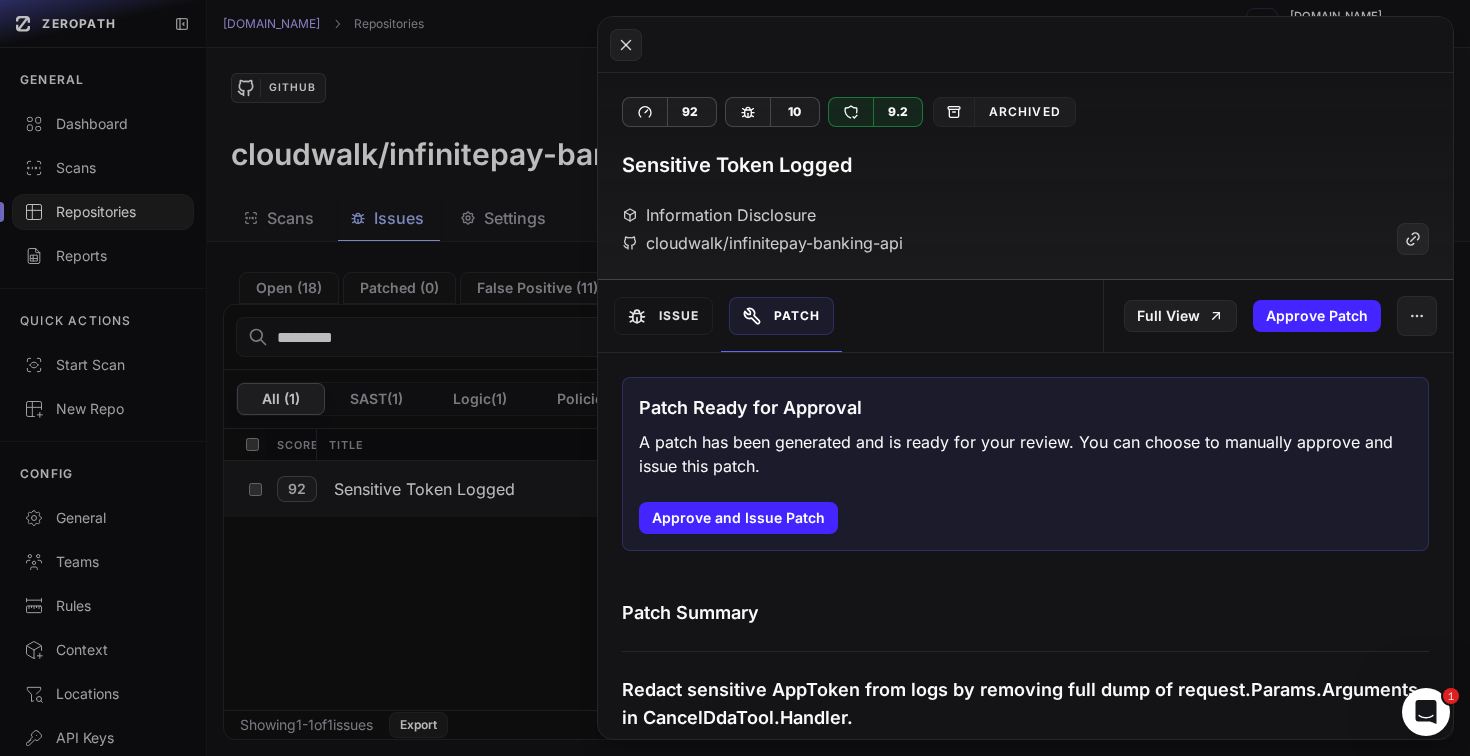 click 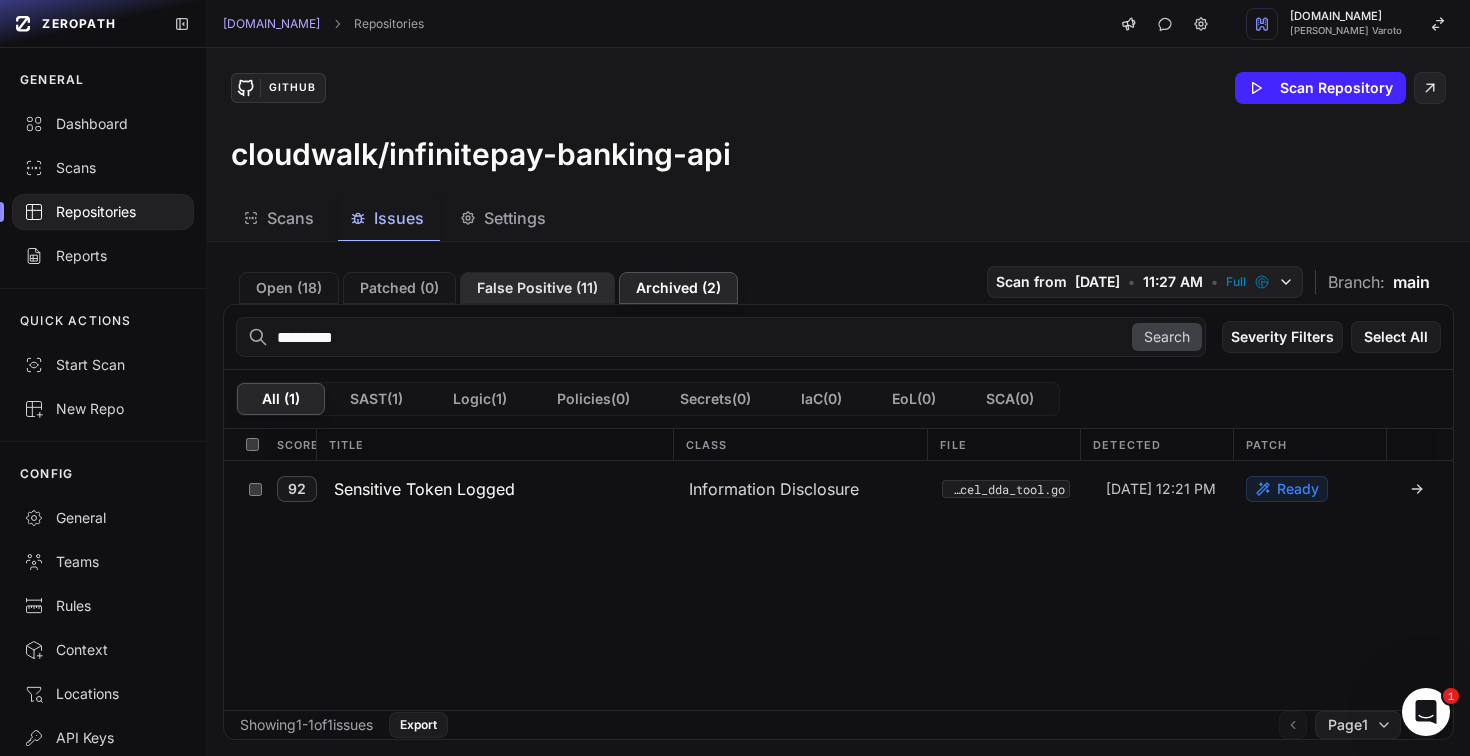 click on "False Positive ( 11 )" at bounding box center (537, 288) 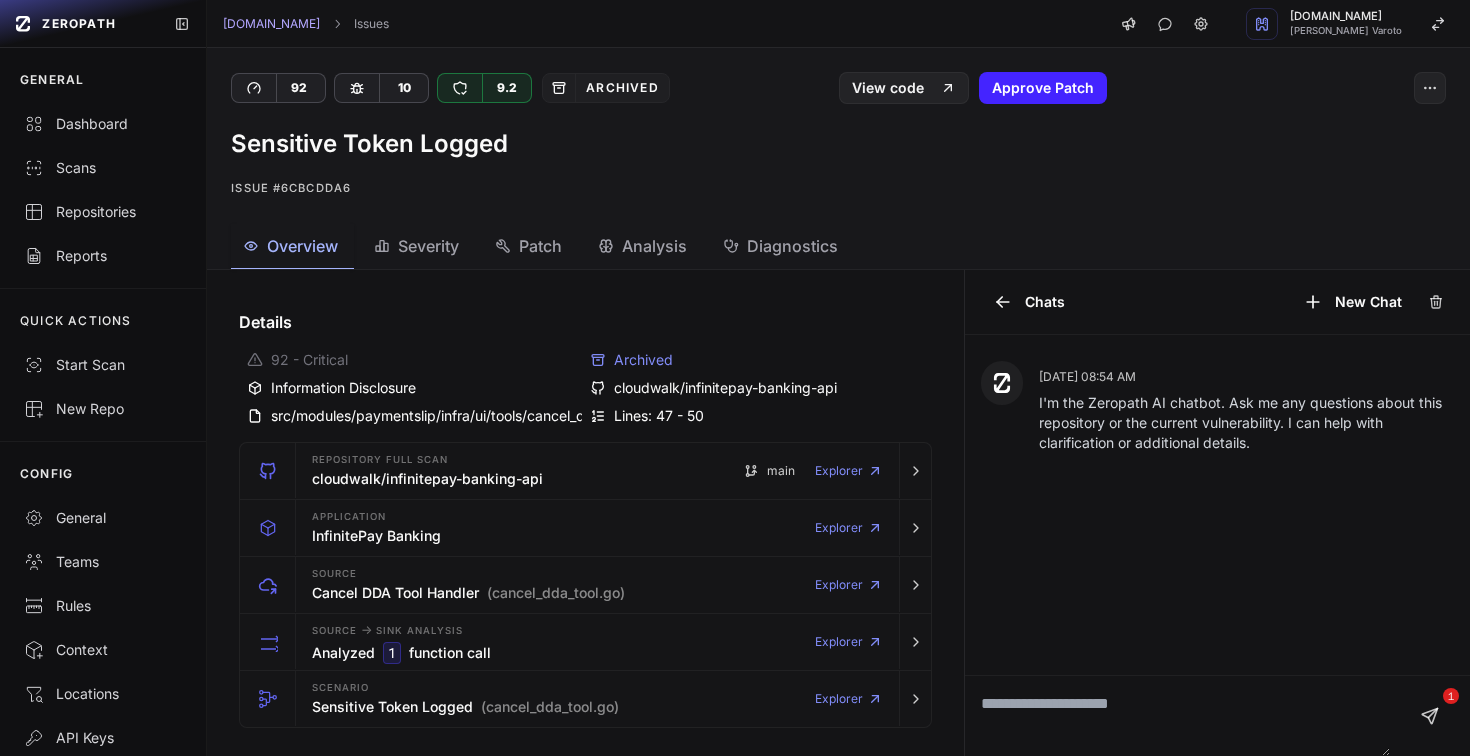 scroll, scrollTop: 0, scrollLeft: 0, axis: both 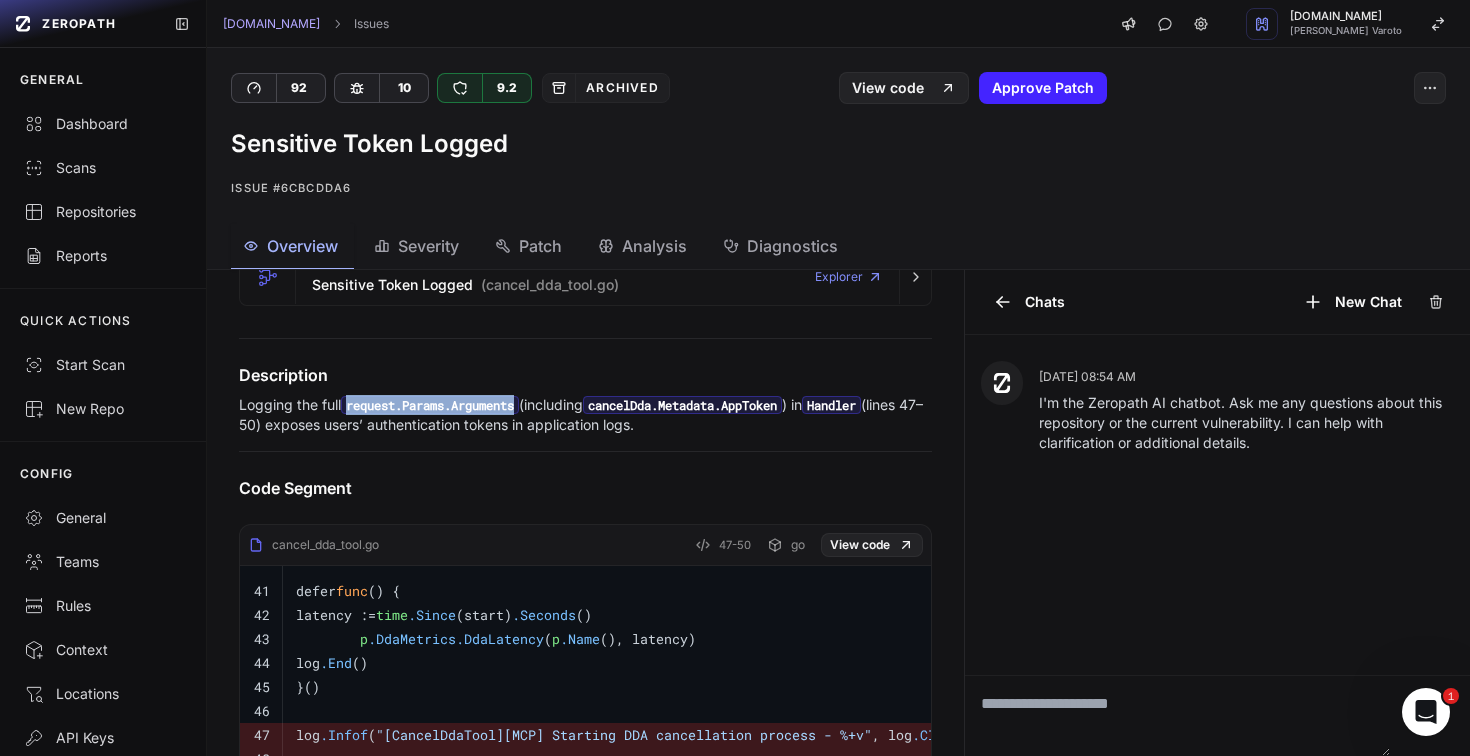 drag, startPoint x: 350, startPoint y: 404, endPoint x: 524, endPoint y: 402, distance: 174.01149 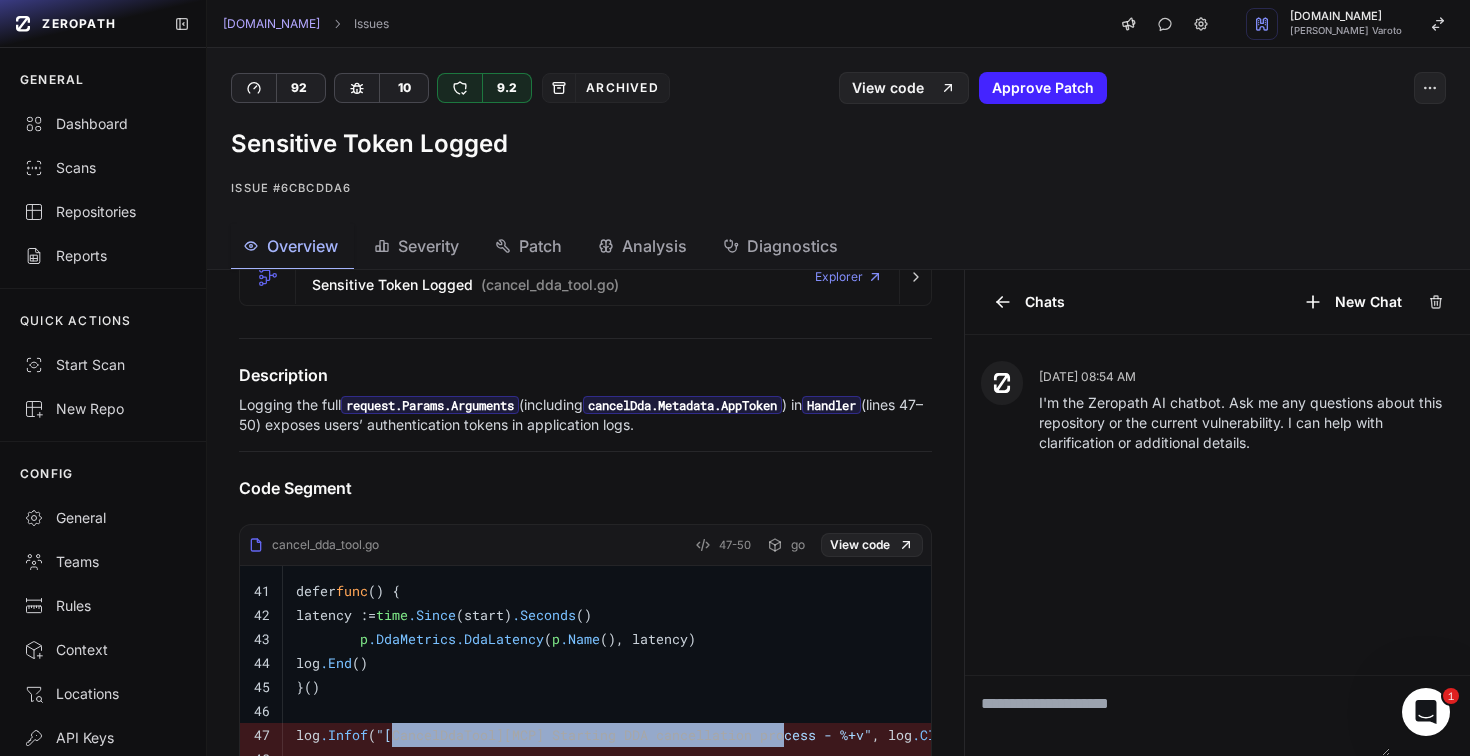 drag, startPoint x: 424, startPoint y: 738, endPoint x: 820, endPoint y: 736, distance: 396.00504 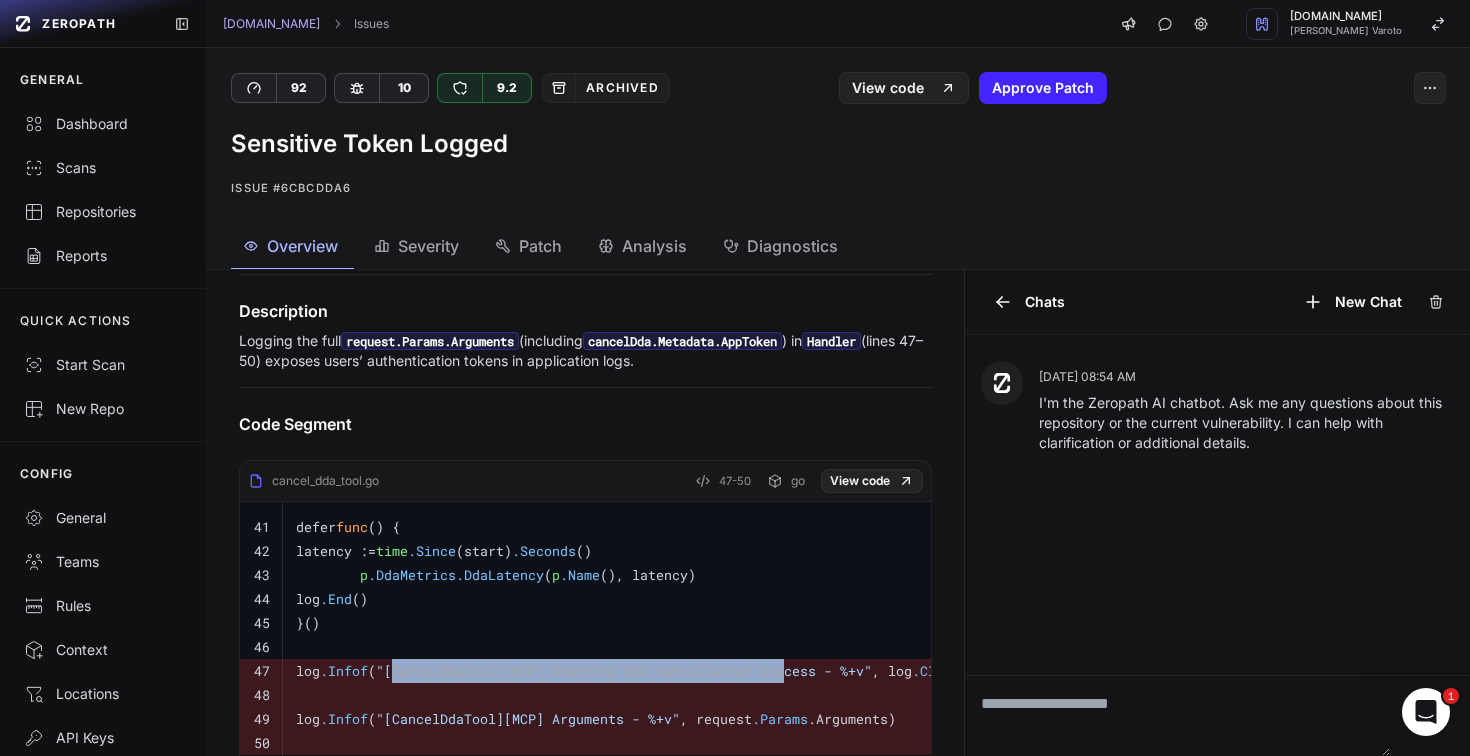 scroll, scrollTop: 481, scrollLeft: 0, axis: vertical 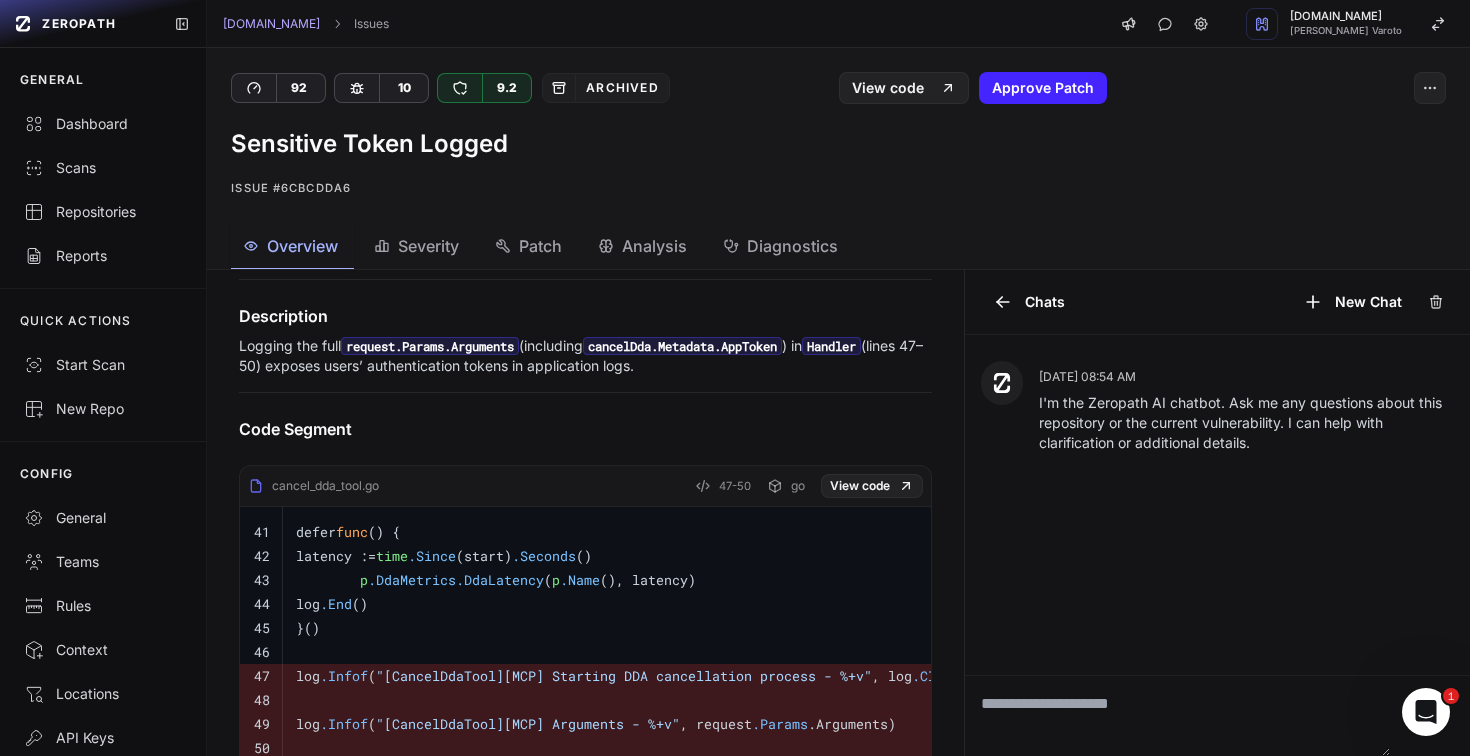 click on "cancel_dda_tool.go" at bounding box center (313, 486) 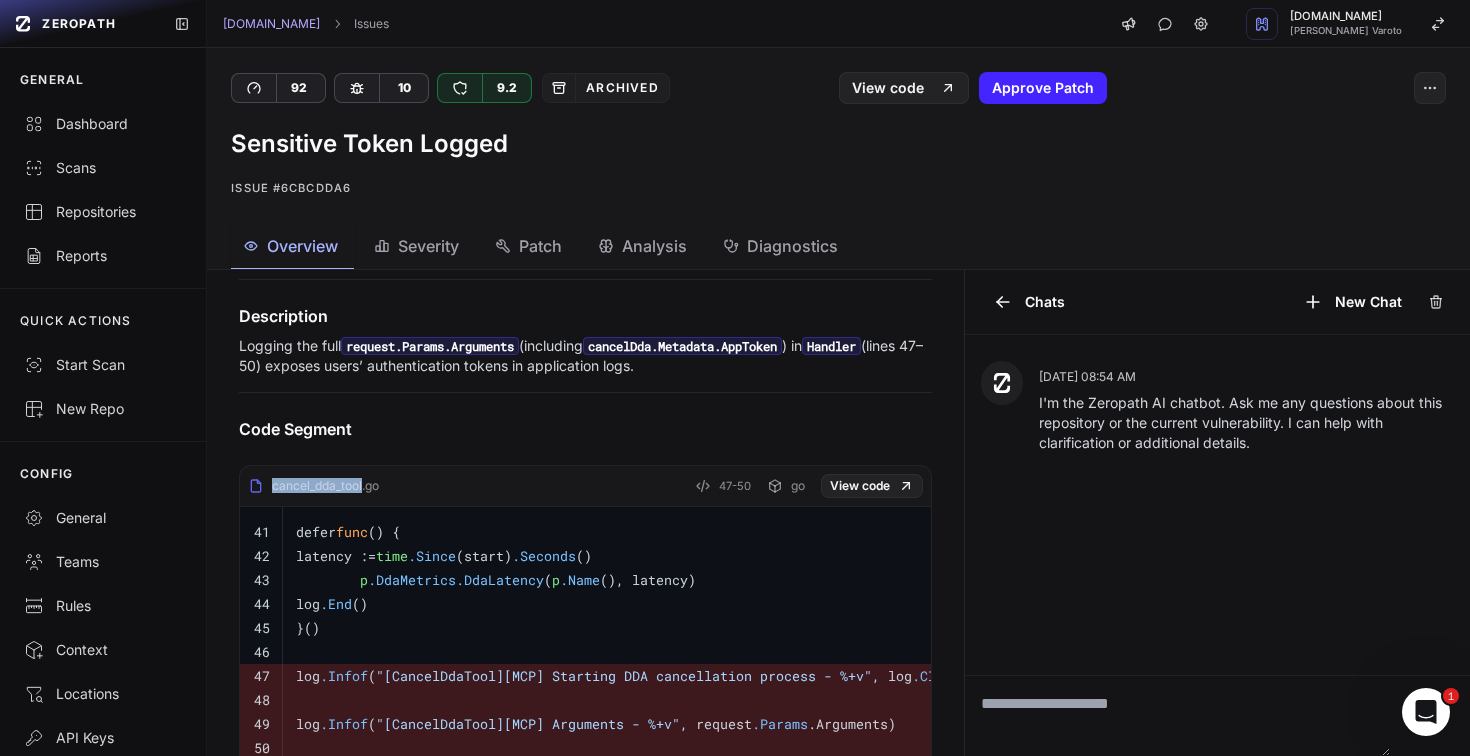 click on "cancel_dda_tool.go" at bounding box center (313, 486) 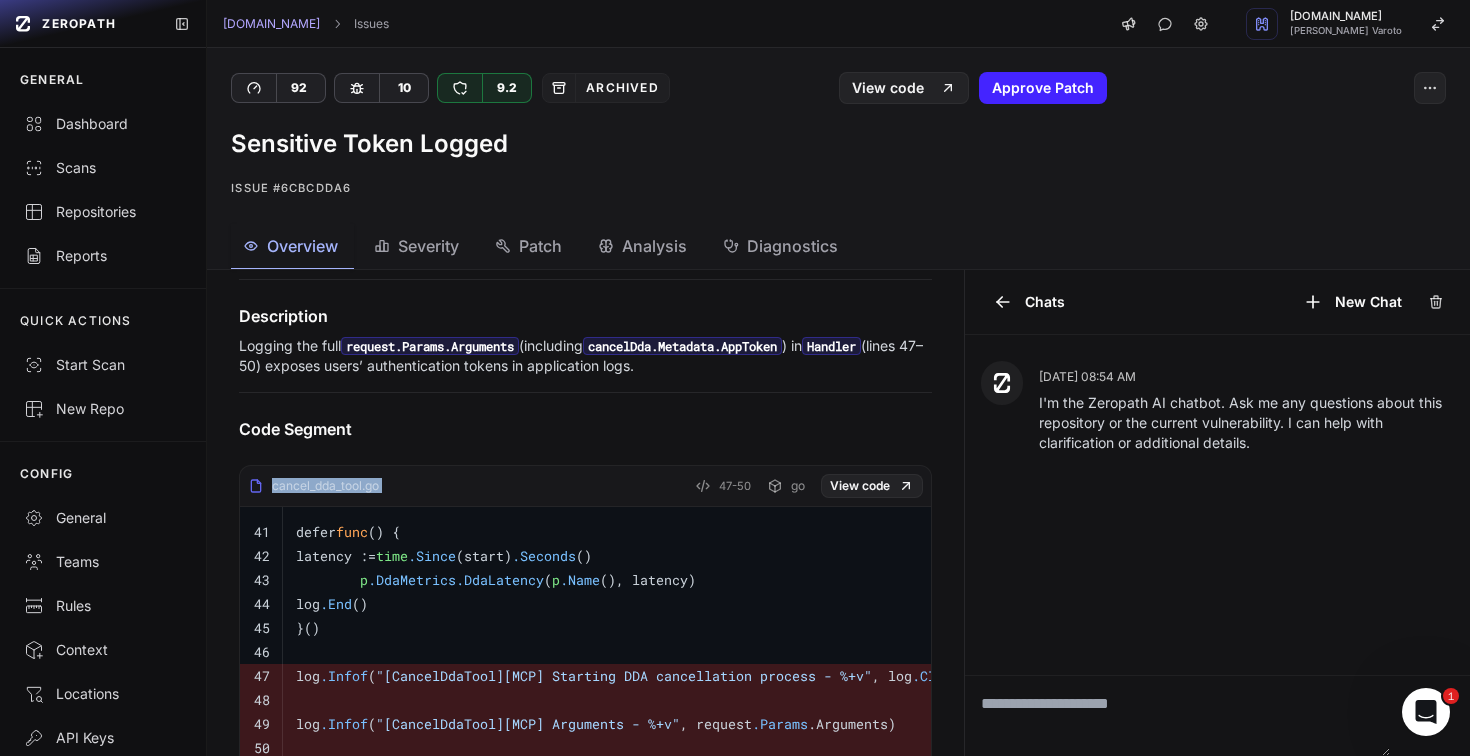 click on "cancel_dda_tool.go" at bounding box center (313, 486) 